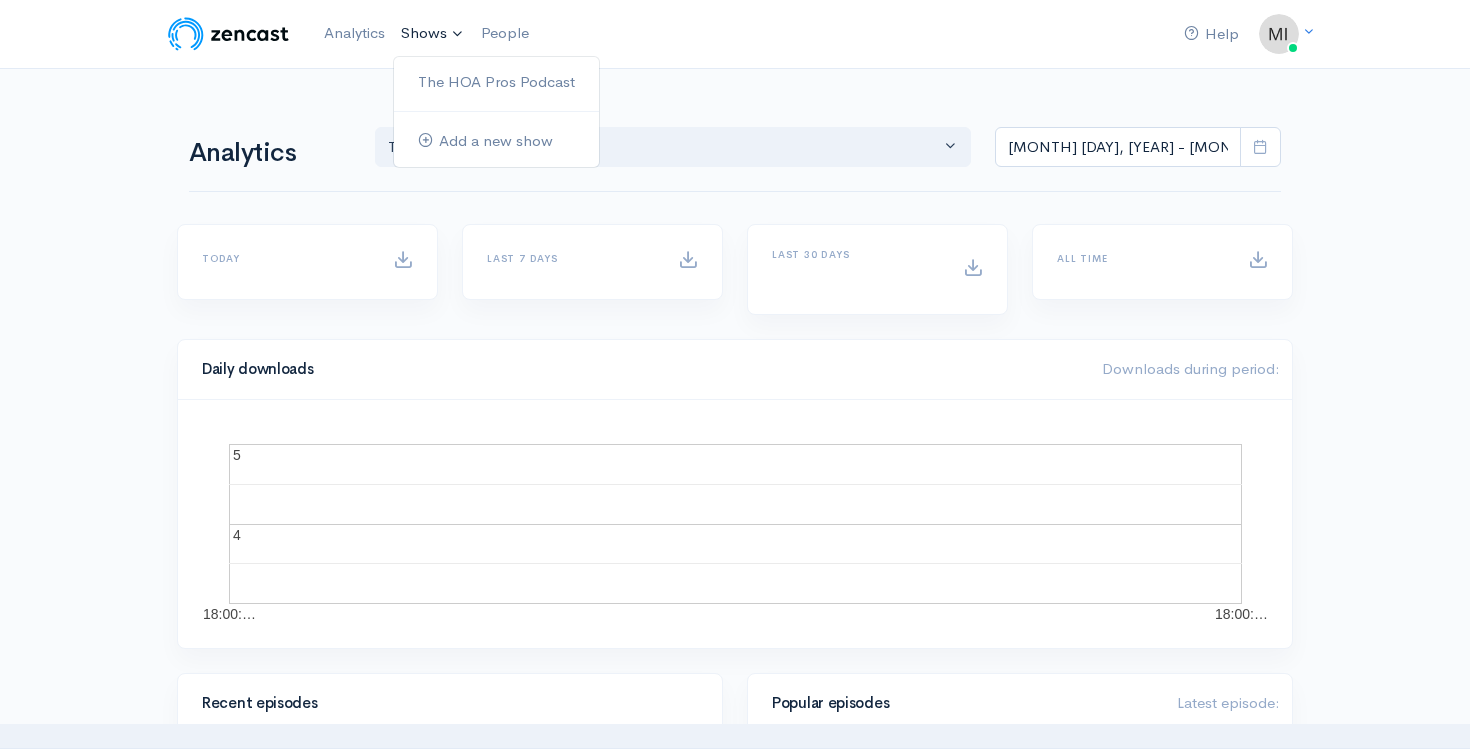 scroll, scrollTop: 0, scrollLeft: 0, axis: both 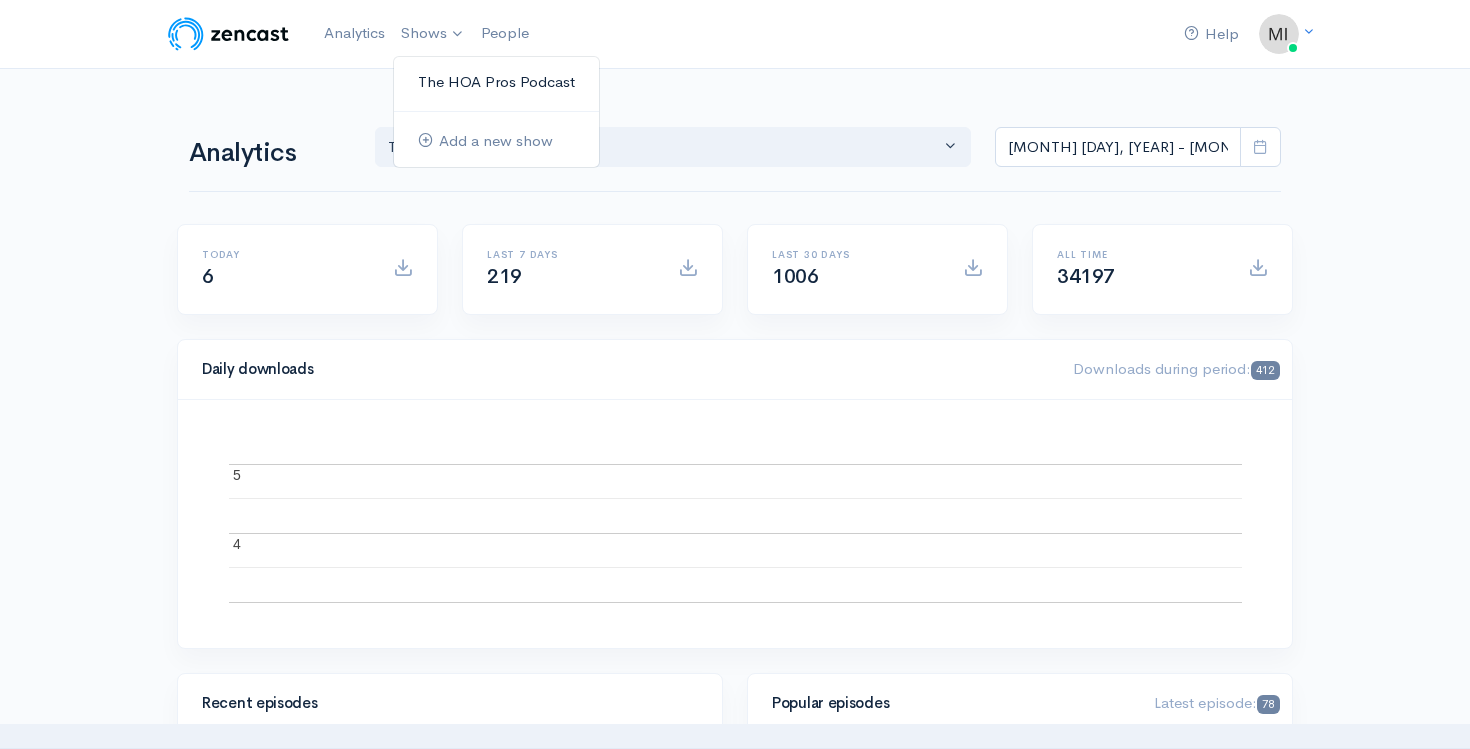 click on "The HOA Pros Podcast" at bounding box center [496, 82] 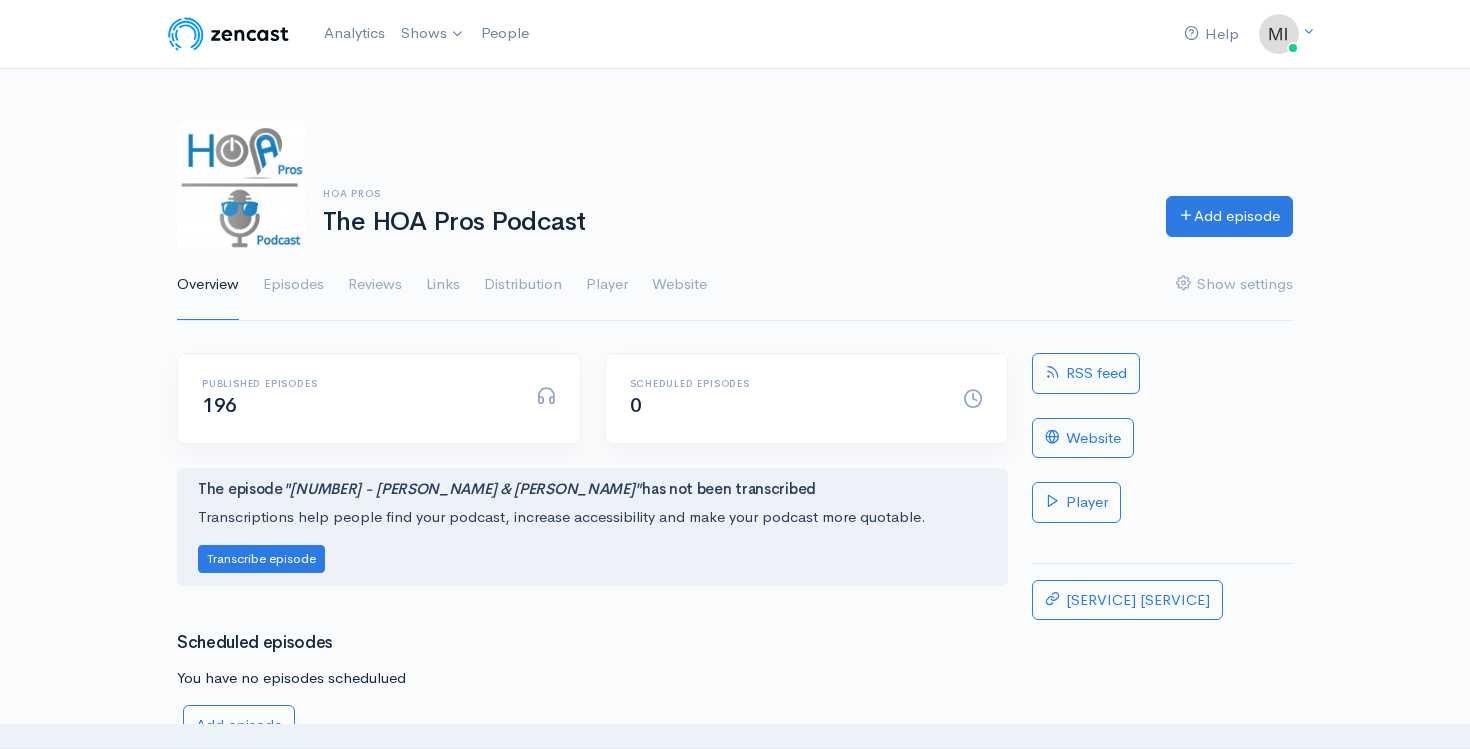 scroll, scrollTop: 0, scrollLeft: 0, axis: both 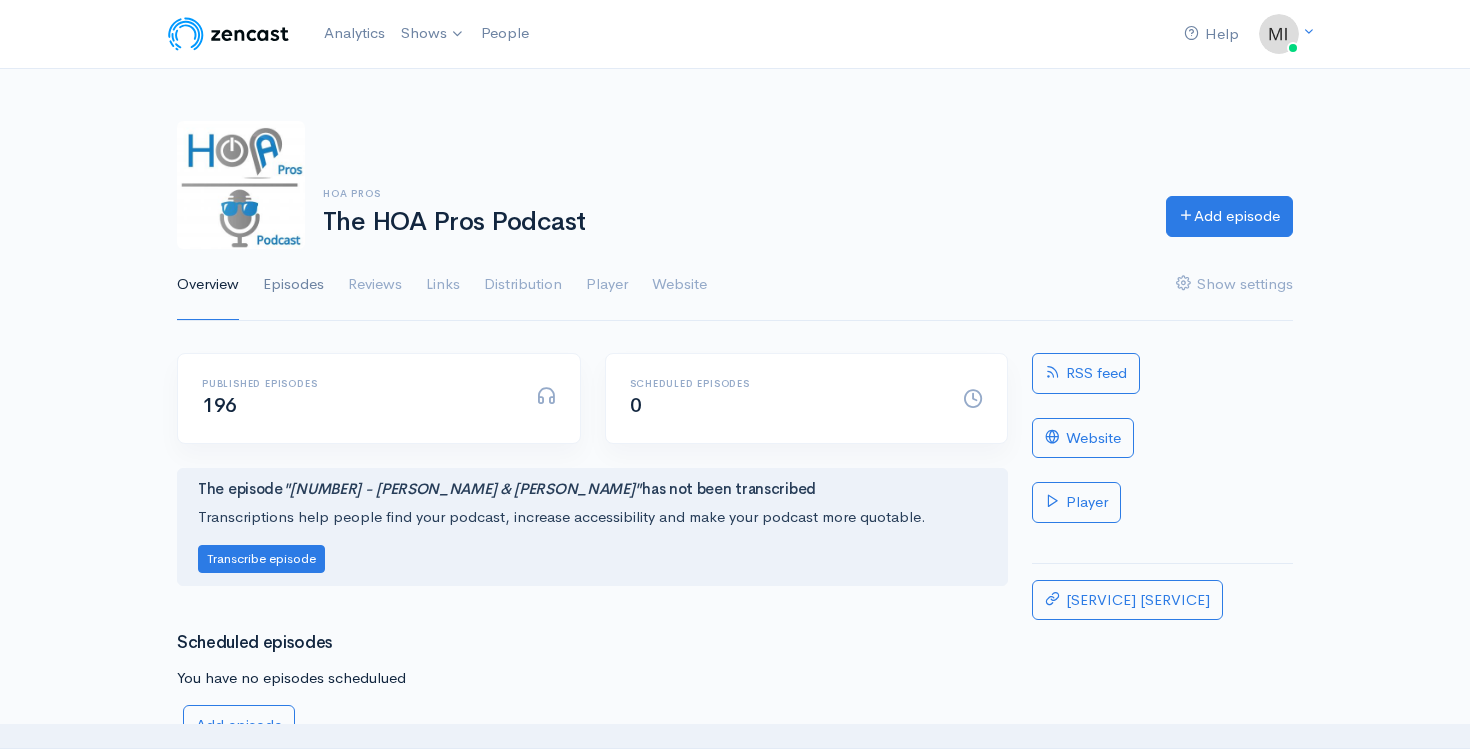 click on "Episodes" at bounding box center [293, 285] 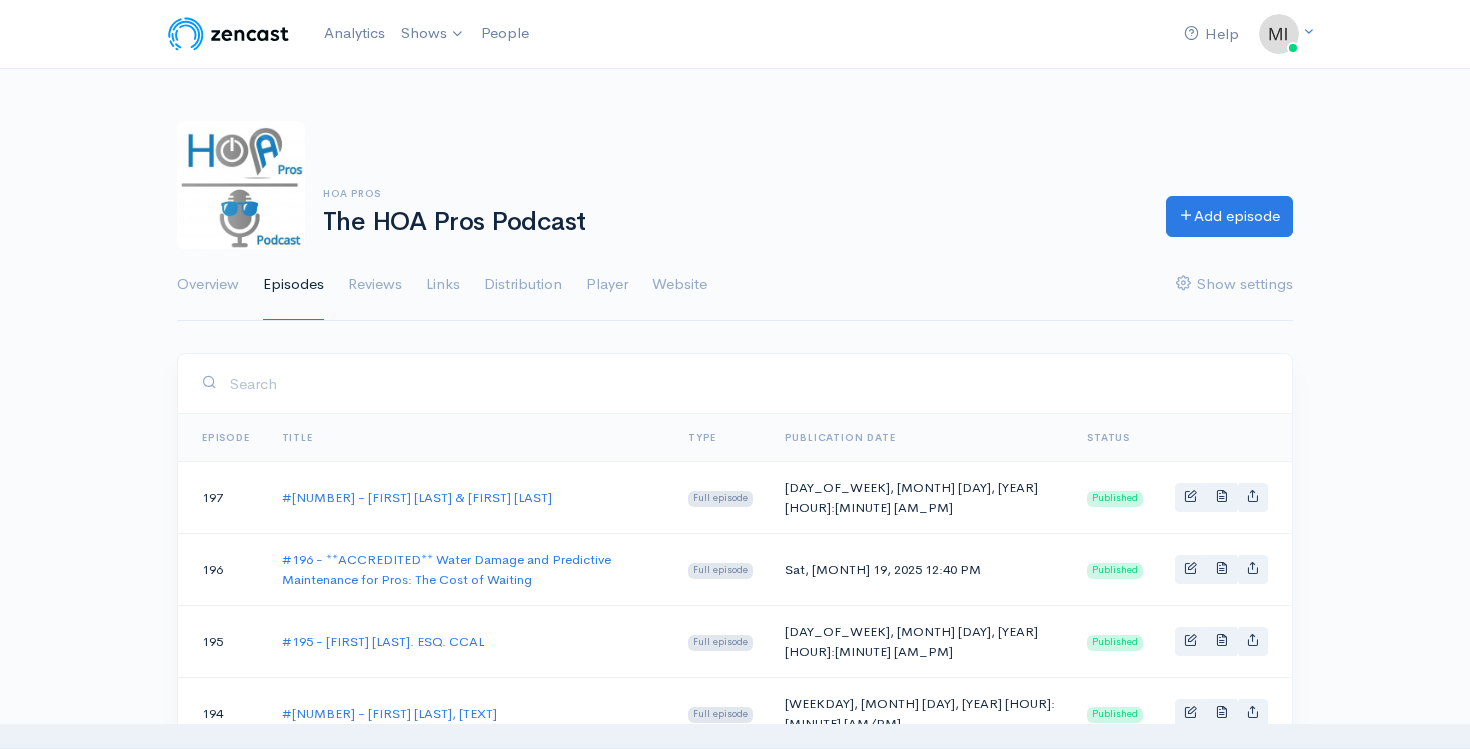 scroll, scrollTop: 0, scrollLeft: 0, axis: both 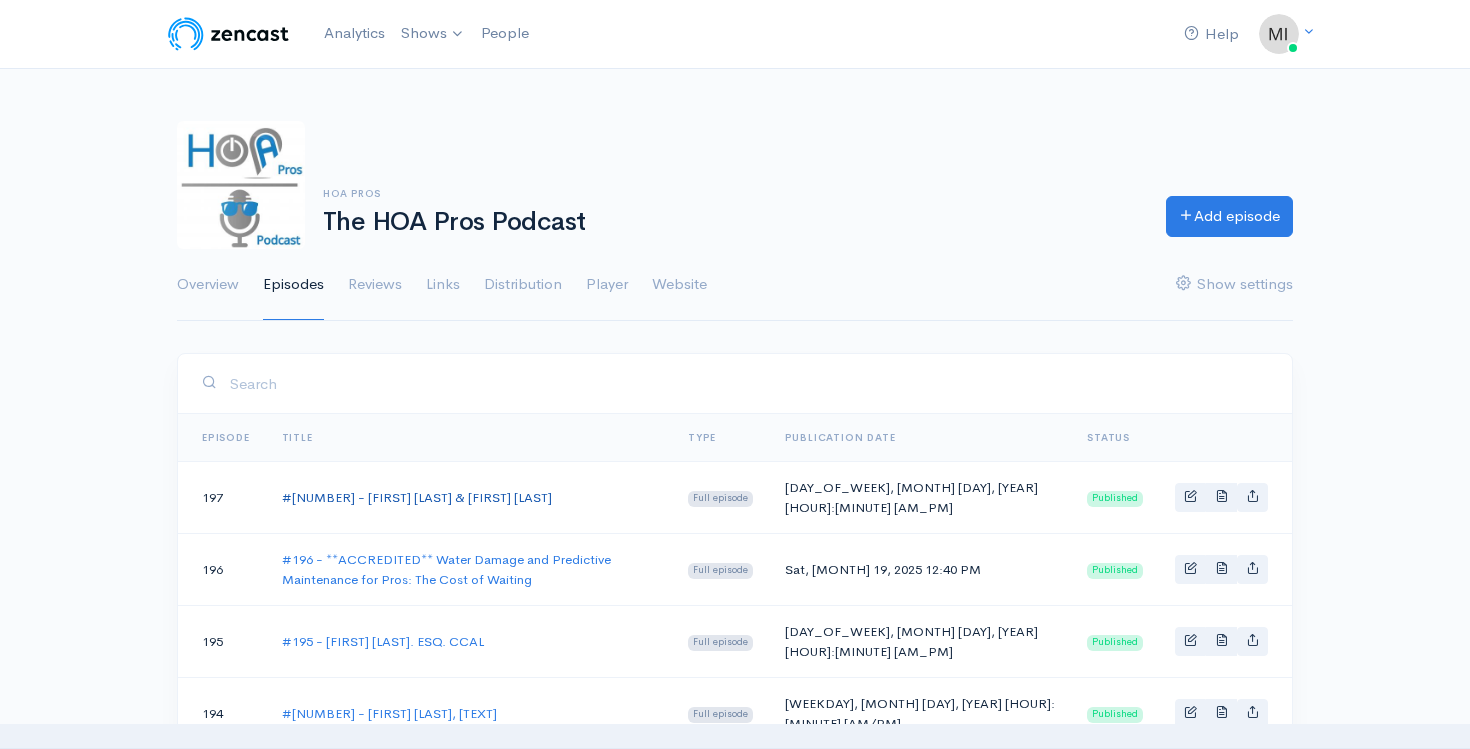 click on "#[NUMBER] - [FIRST] [LAST] & [FIRST] [LAST]" at bounding box center [417, 497] 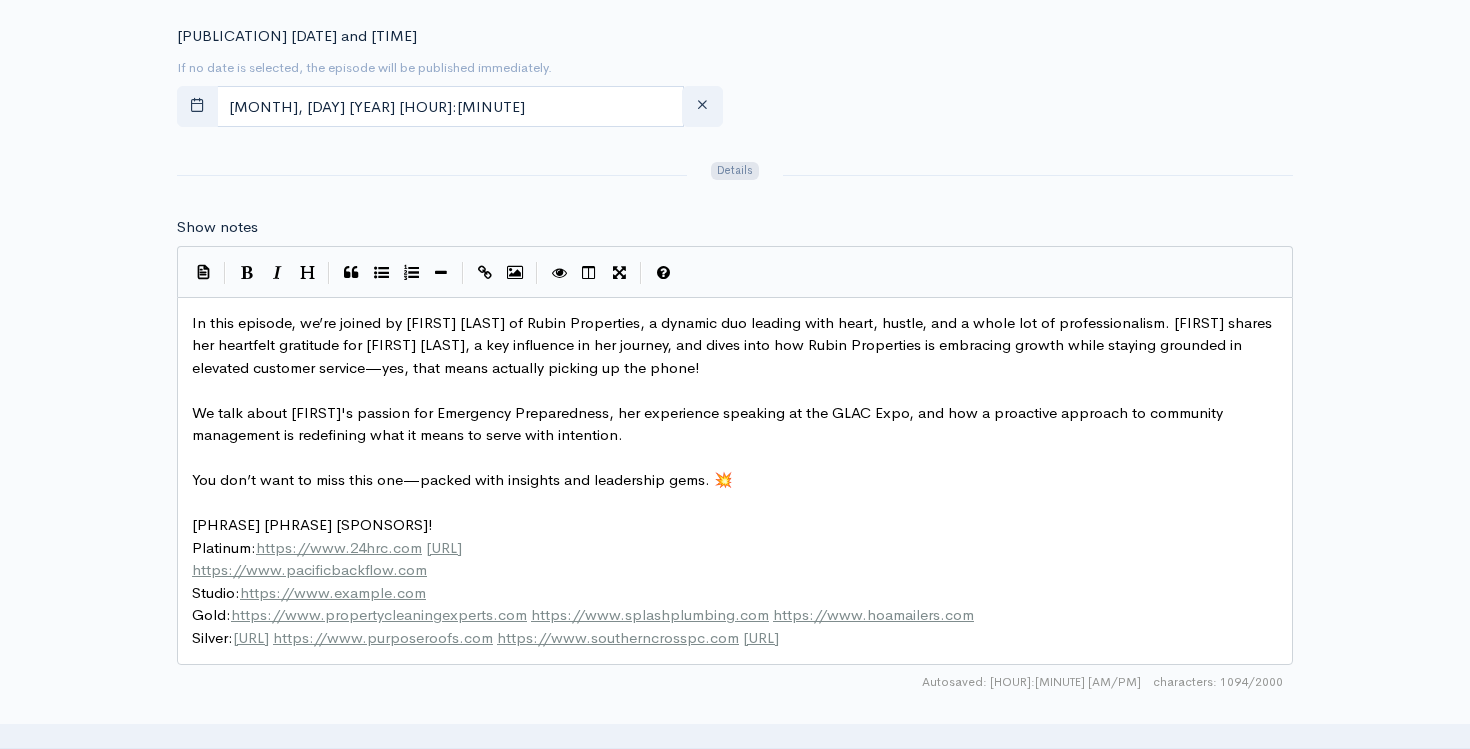 scroll, scrollTop: 1069, scrollLeft: 0, axis: vertical 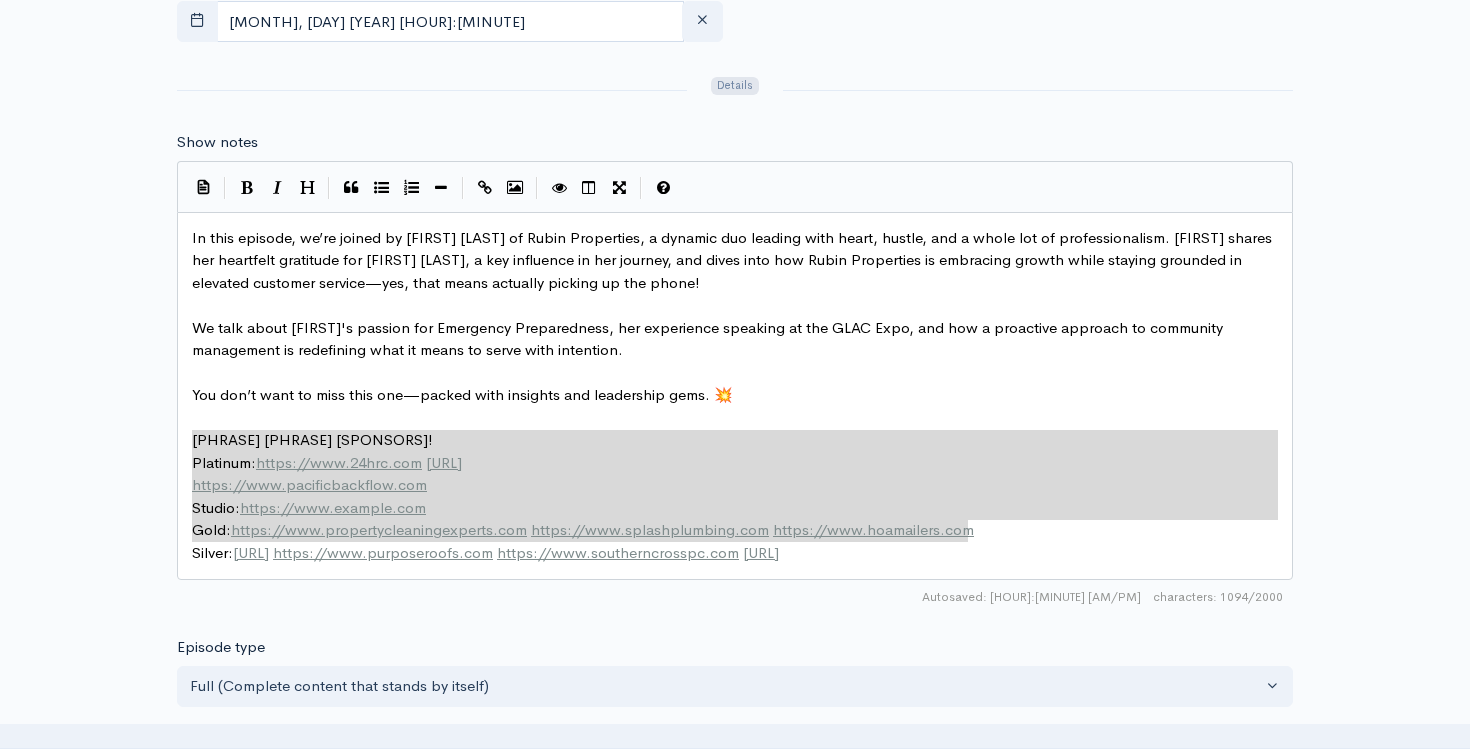 type on "Thanks to our sponsors!
Platinum: https://www.24hrc.com https://www.globaldisposal.com
https://www.pacificbackflow.com
Studio: https://www.fentongrant.com
Gold: https://www.propertycleaningexperts.com https://www.splashplumbing.com https://www.hoamailers.com
Silver: https://www.reservestudiesinc.com https://www.purposeroofs.com https://www.southerncrosspc.com https://www.alansmithpools.com" 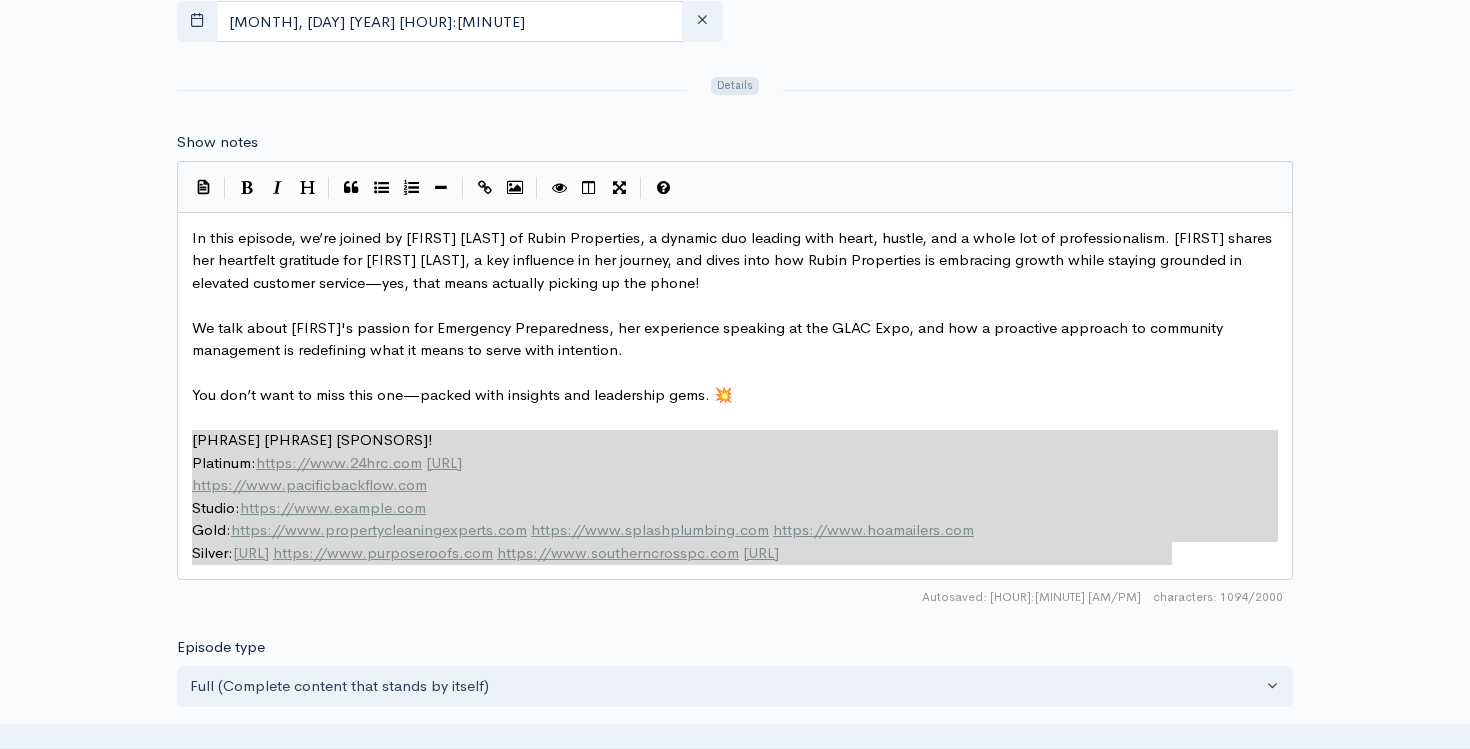 drag, startPoint x: 191, startPoint y: 437, endPoint x: 1265, endPoint y: 556, distance: 1080.5725 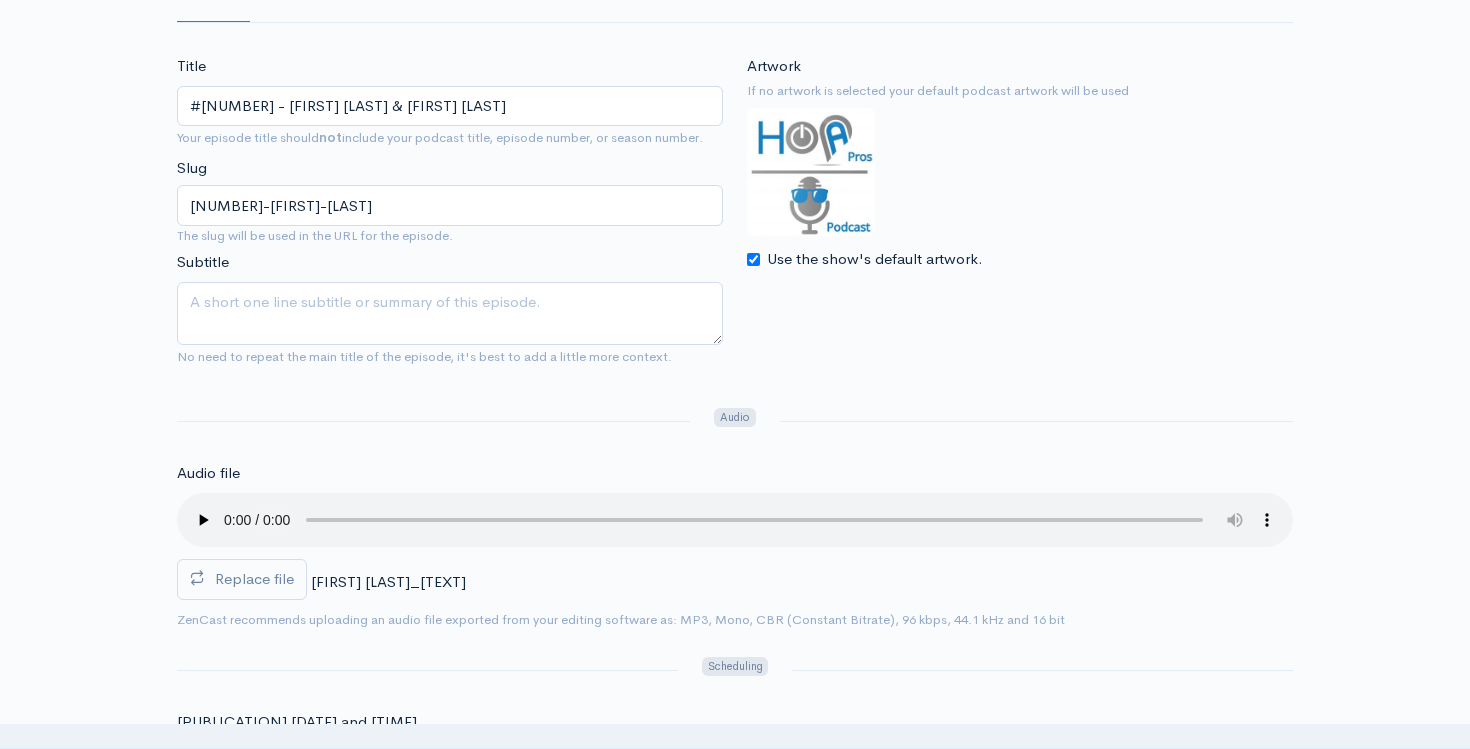 scroll, scrollTop: 0, scrollLeft: 0, axis: both 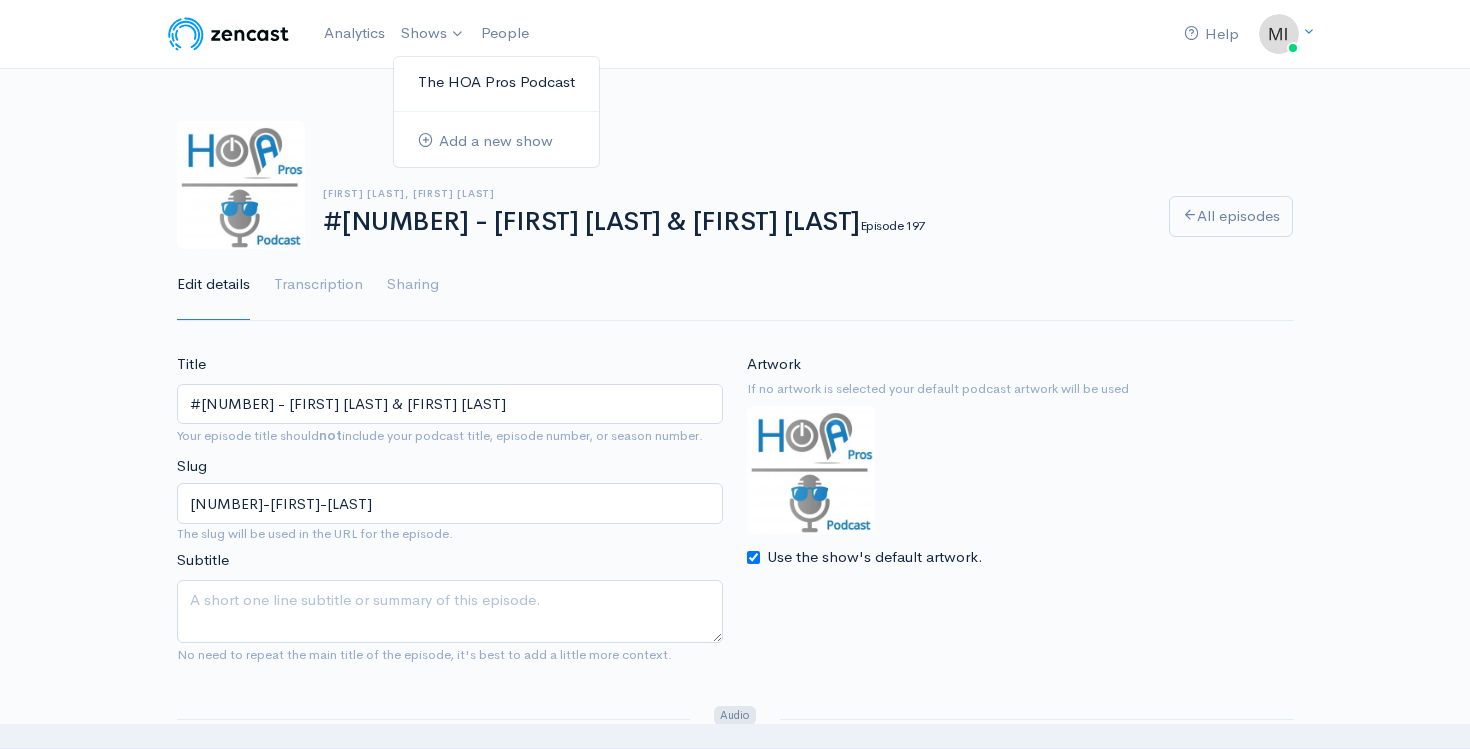 click on "The HOA Pros Podcast" at bounding box center [496, 82] 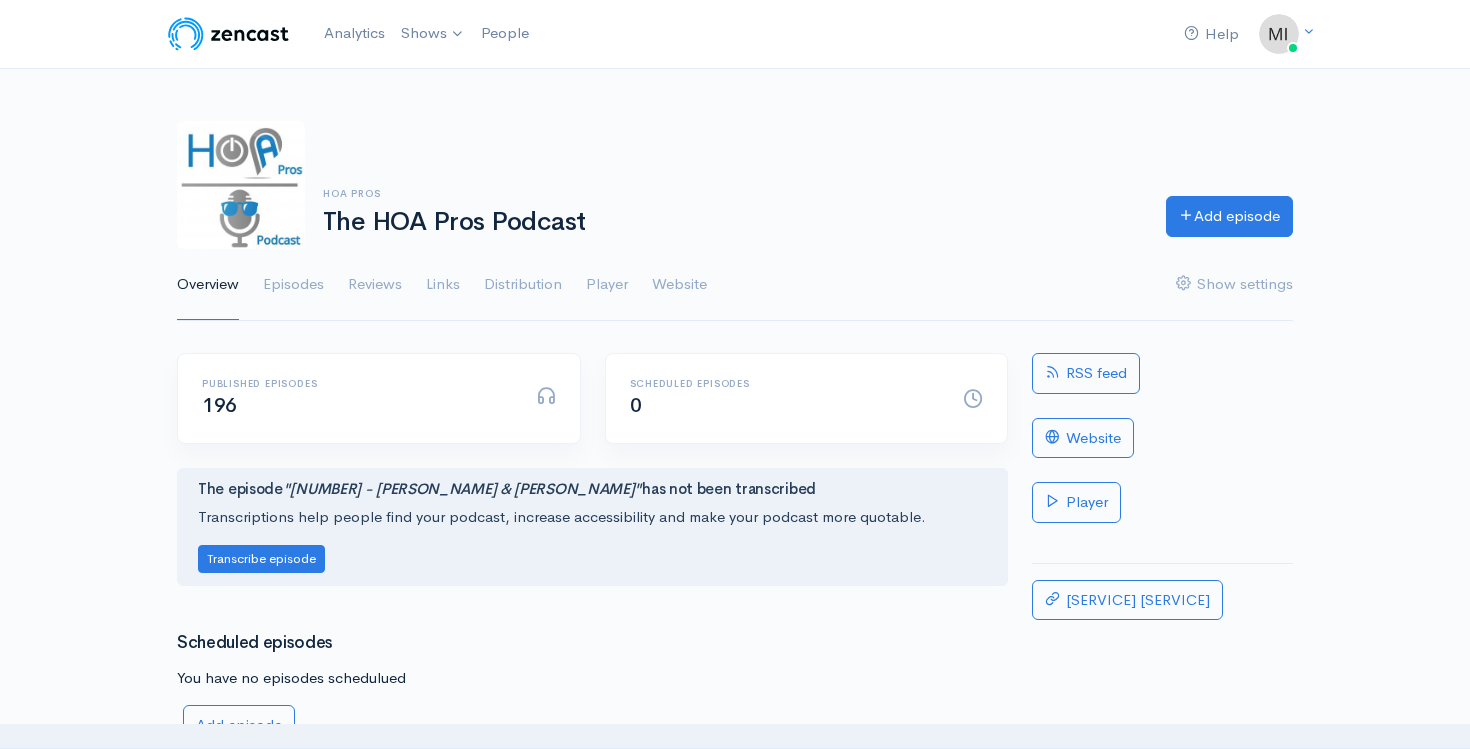scroll, scrollTop: 0, scrollLeft: 0, axis: both 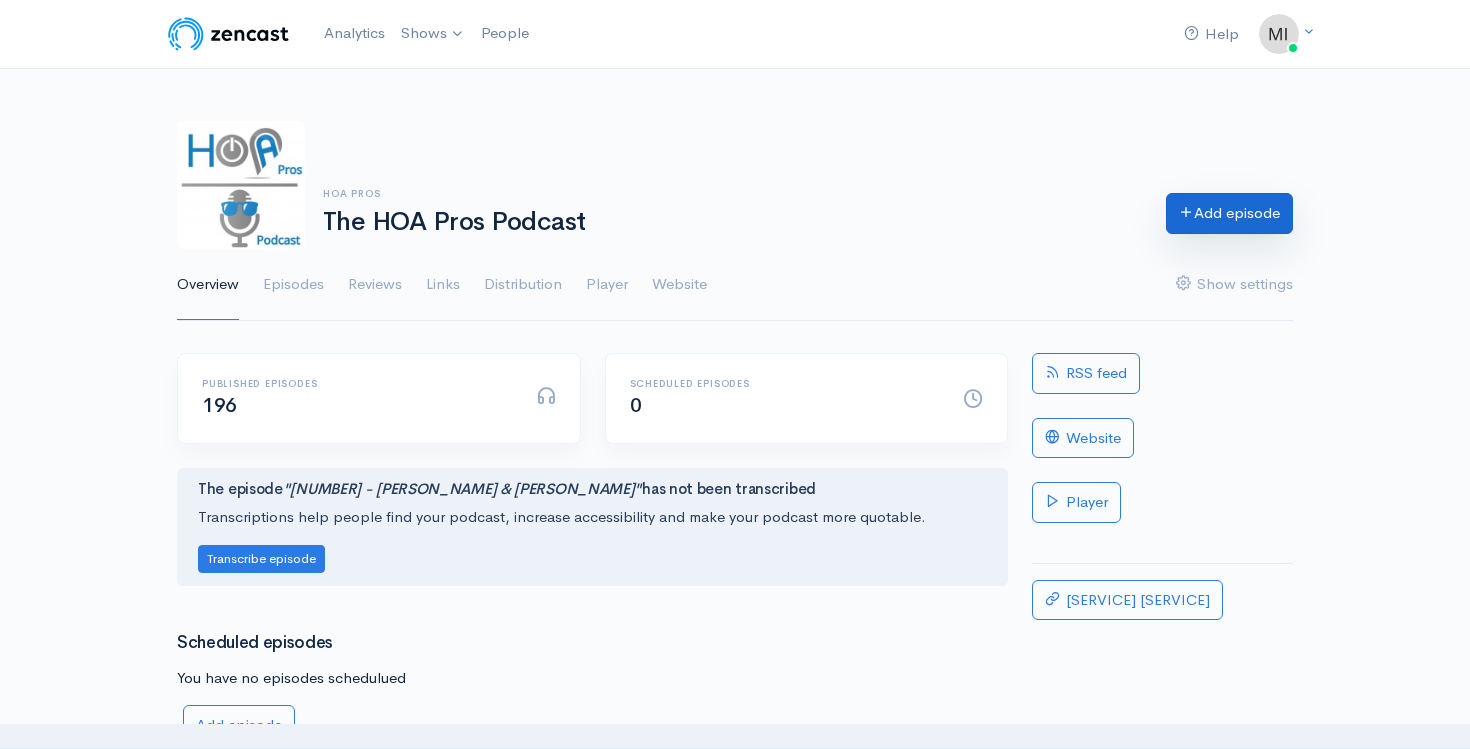 click on "Add episode" at bounding box center (1229, 213) 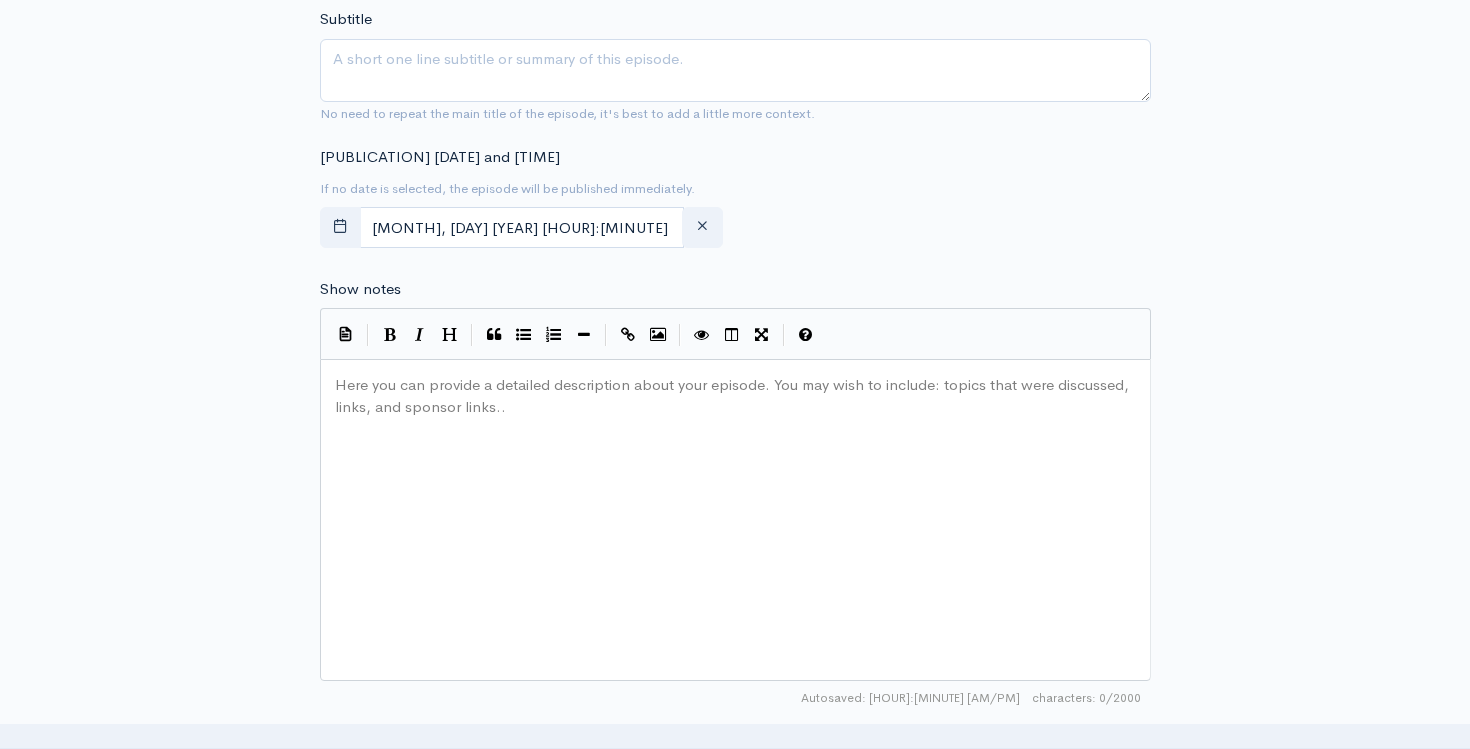 click on "... [REDACTED_TEXT]" at bounding box center [760, 545] 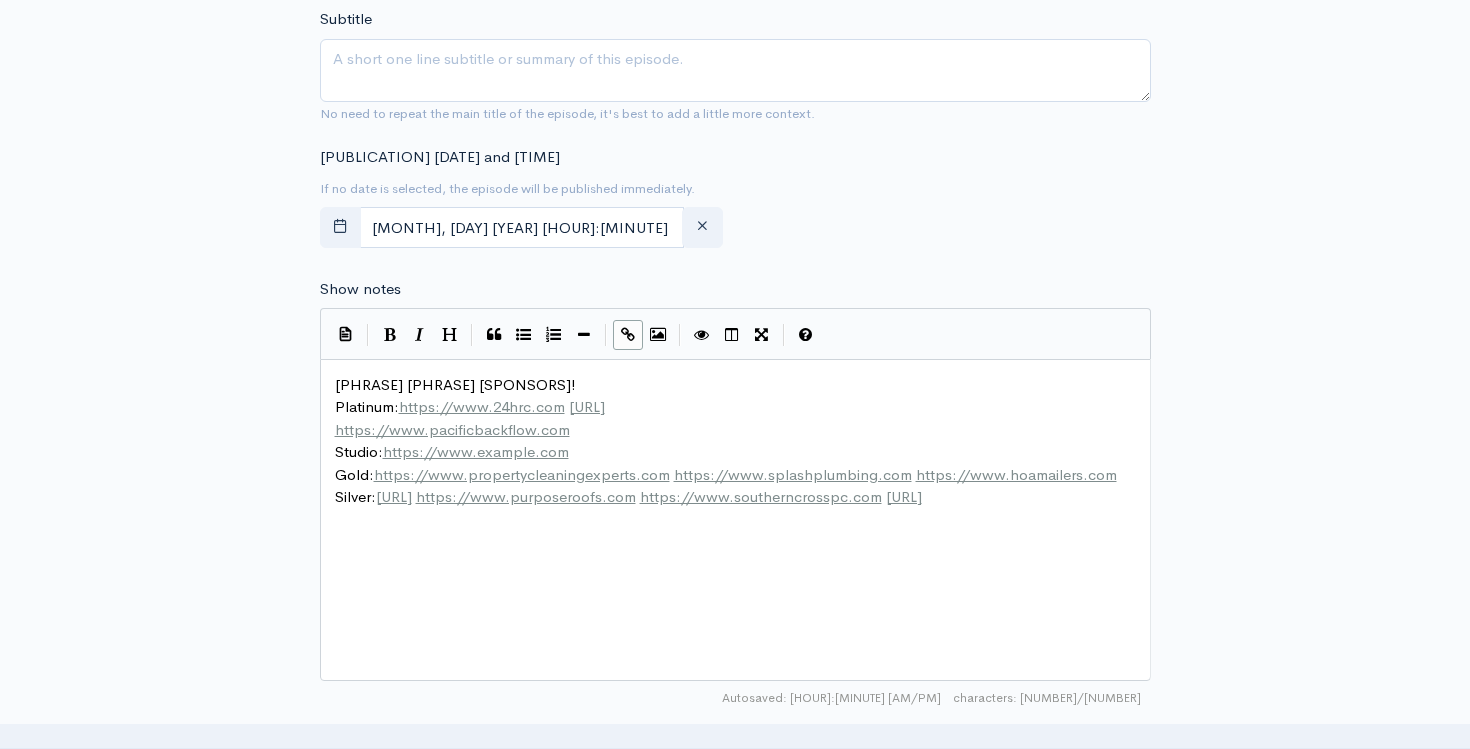 click on "[PHRASE] [PHRASE] [SPONSORS]!" at bounding box center [735, 385] 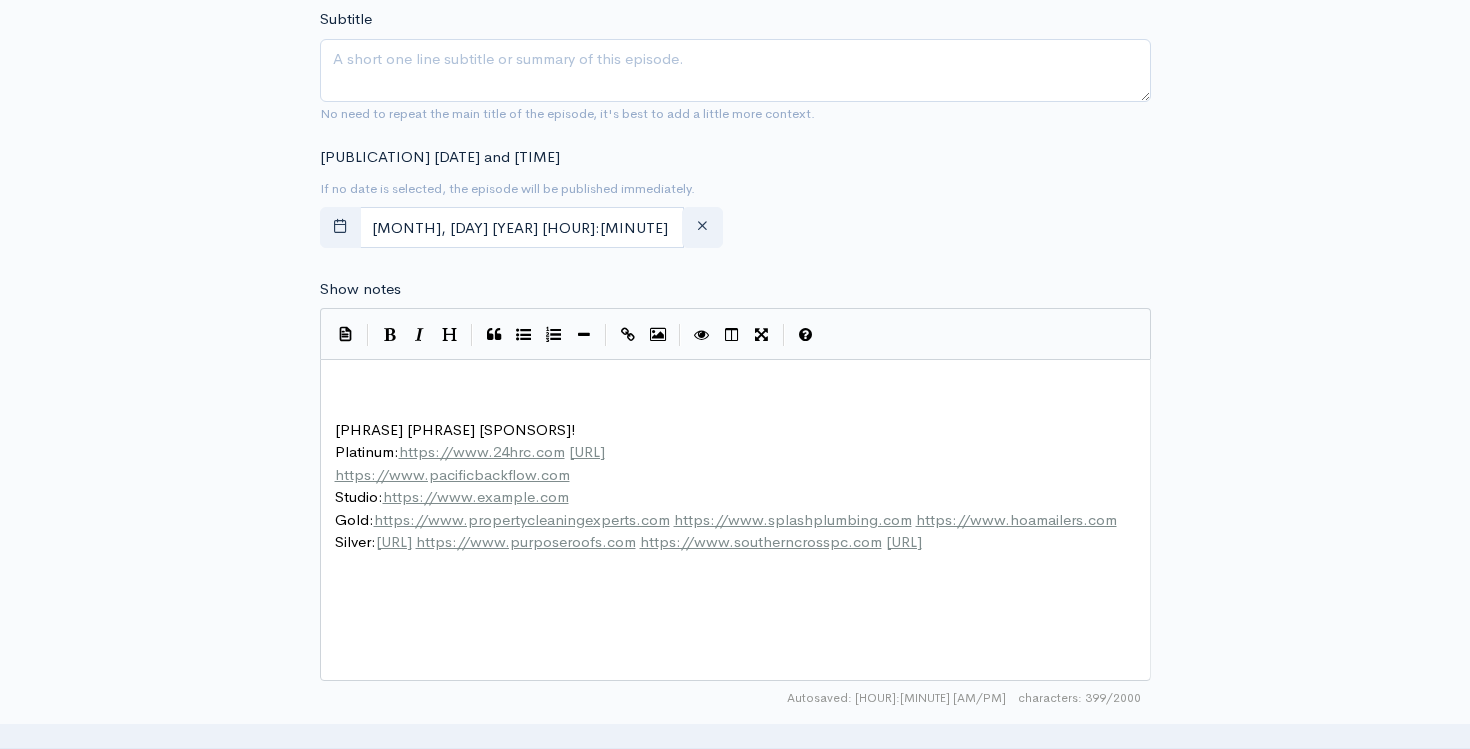 click on "​" at bounding box center (735, 385) 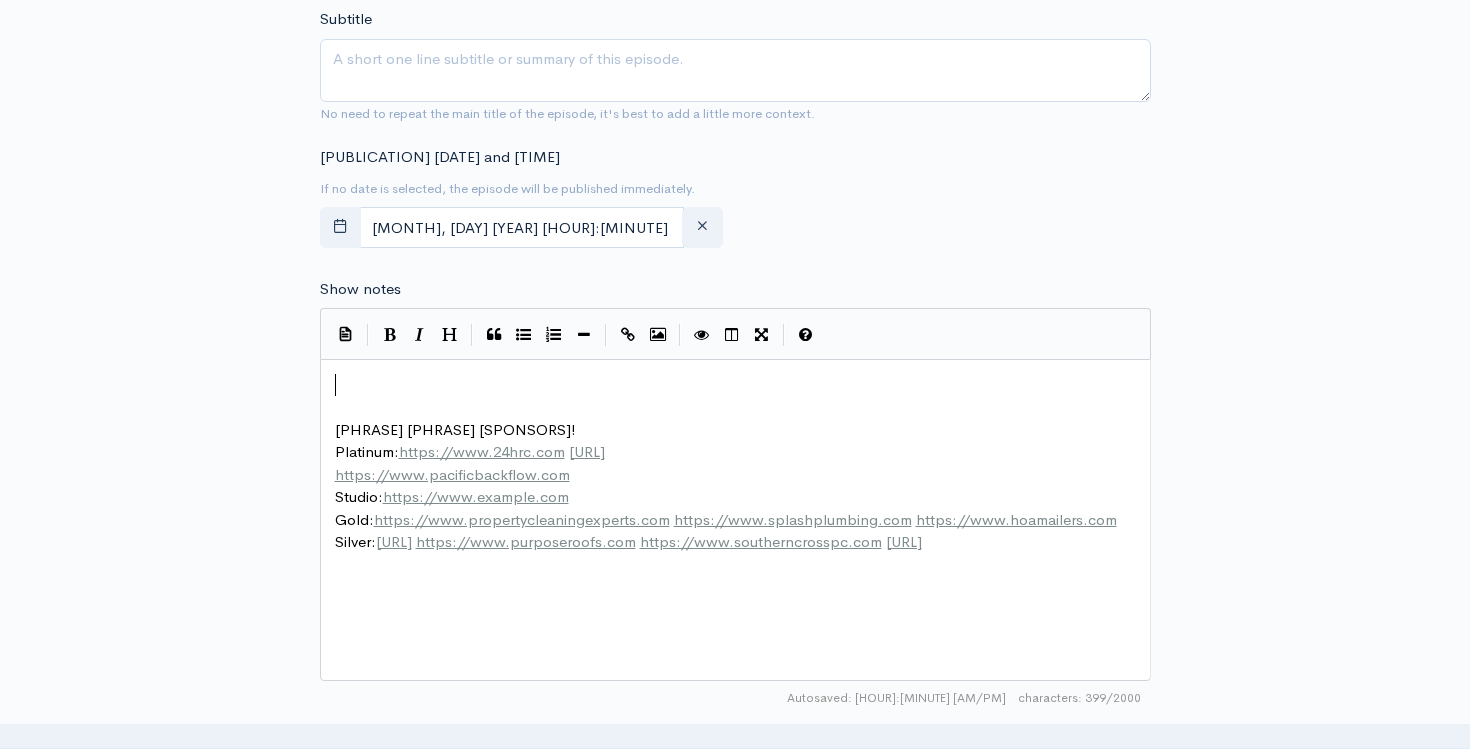 paste on "h" 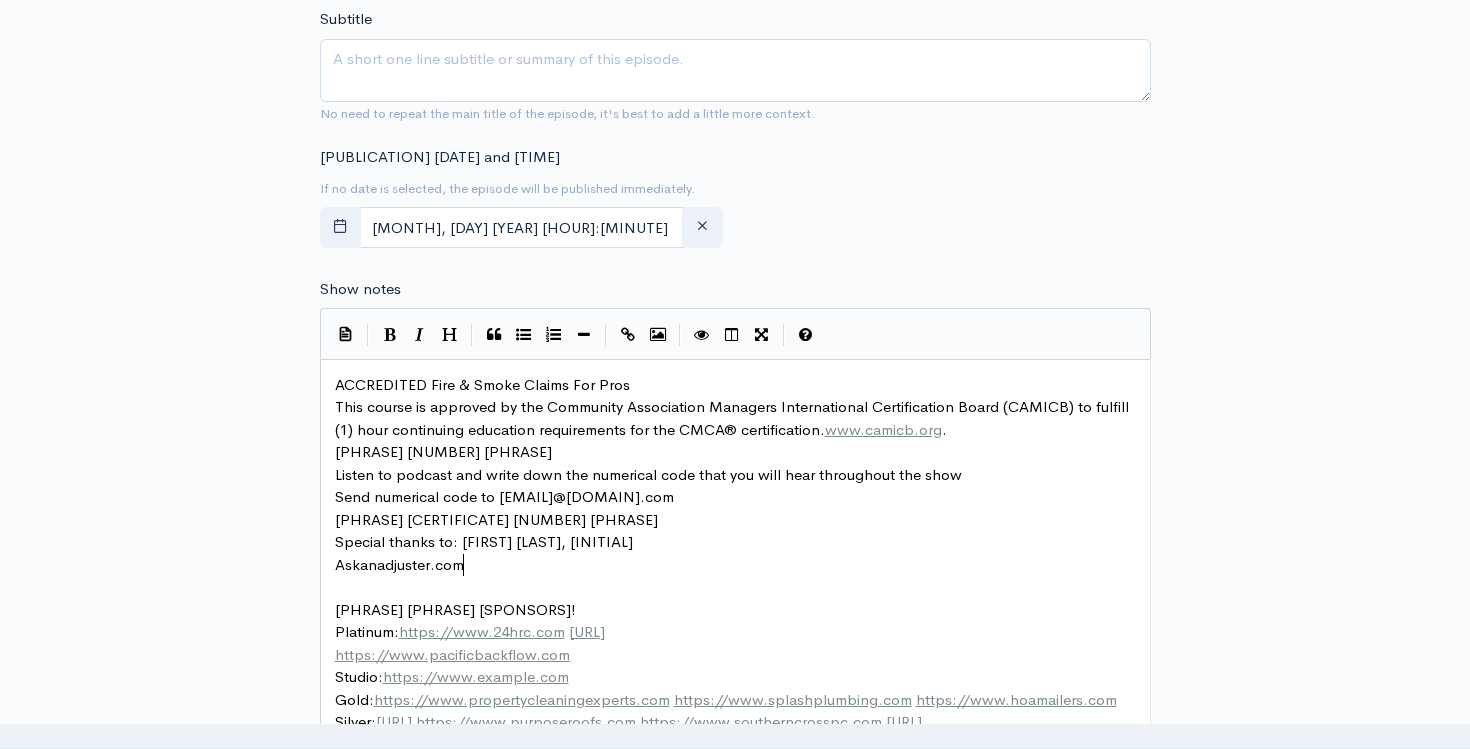 click on "Askanadjuster.com" at bounding box center [399, 564] 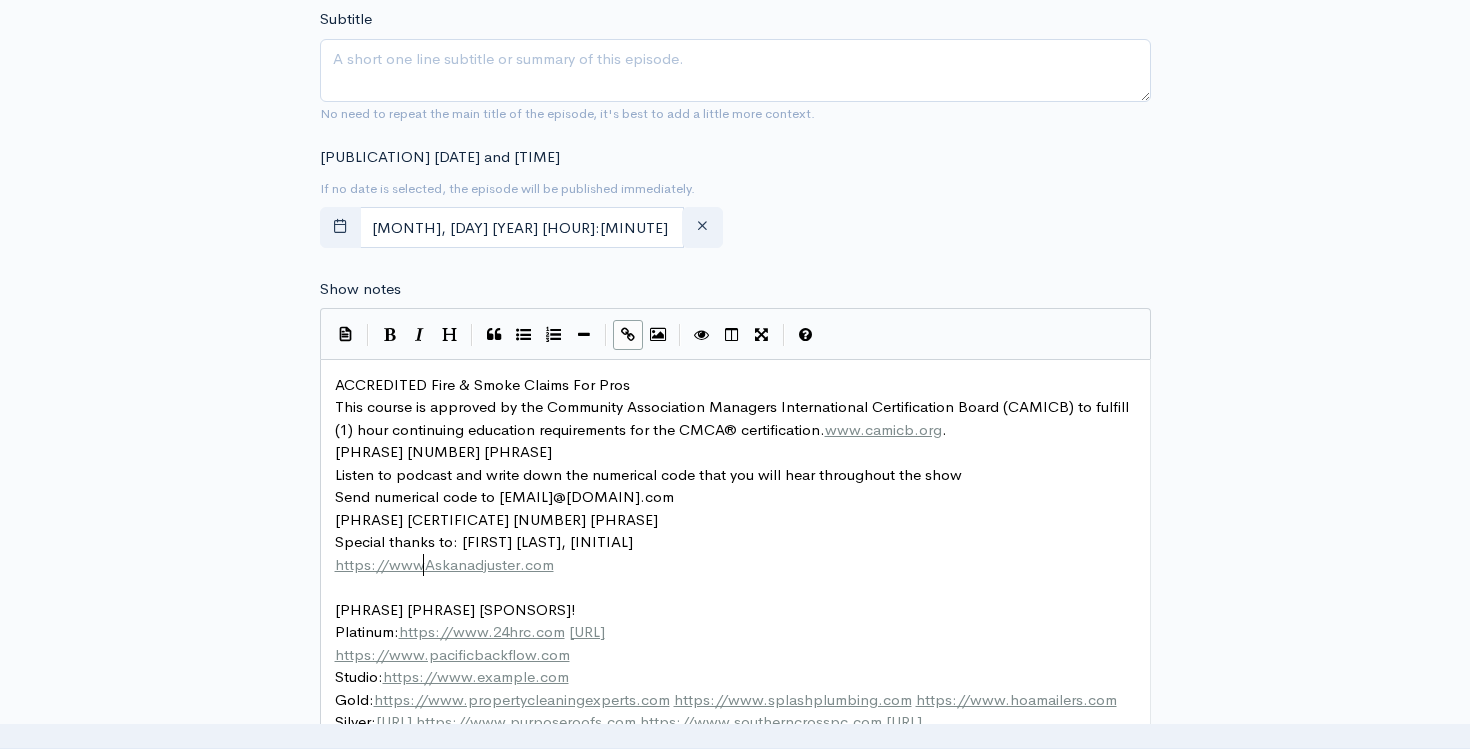 type on "https://www." 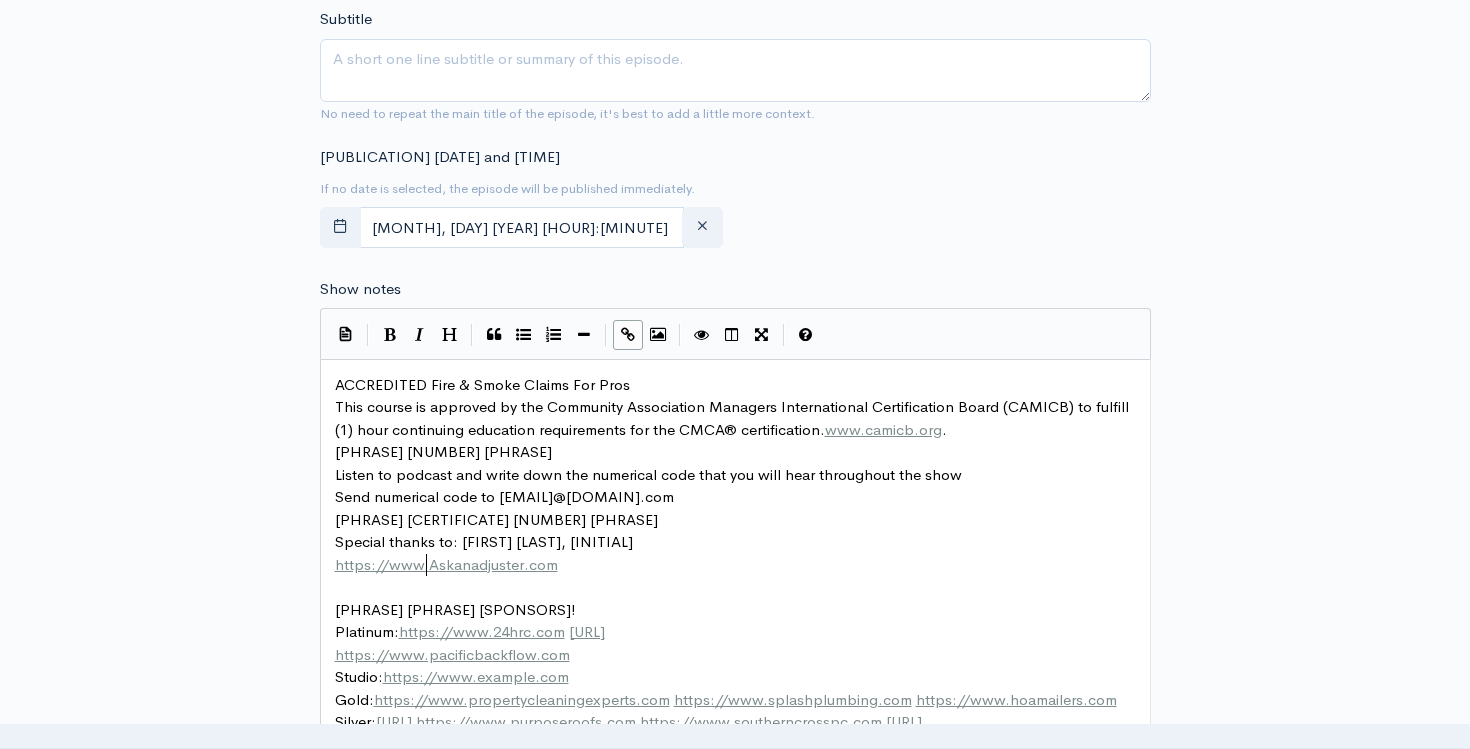 scroll, scrollTop: 7, scrollLeft: 90, axis: both 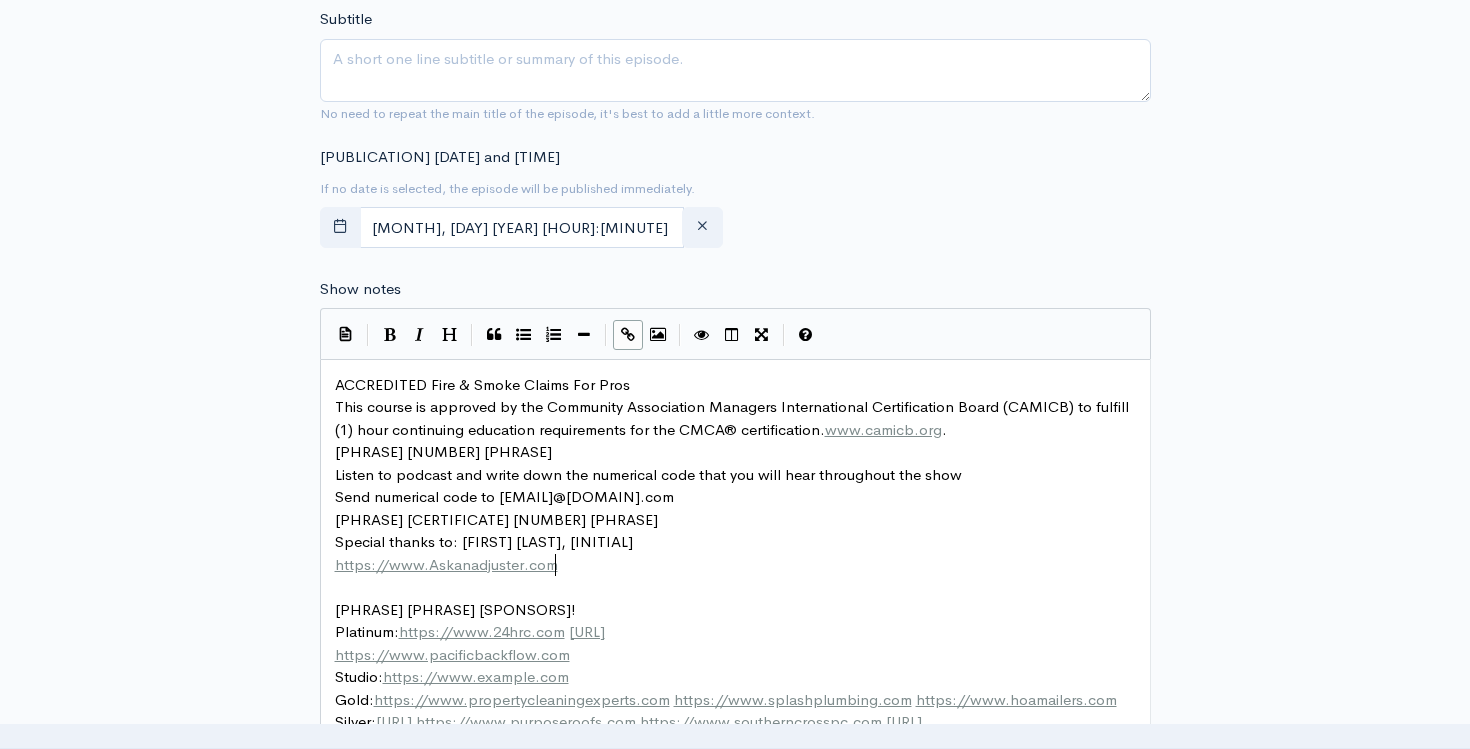 click on "https://www.Askanadjuster.com" at bounding box center (735, 565) 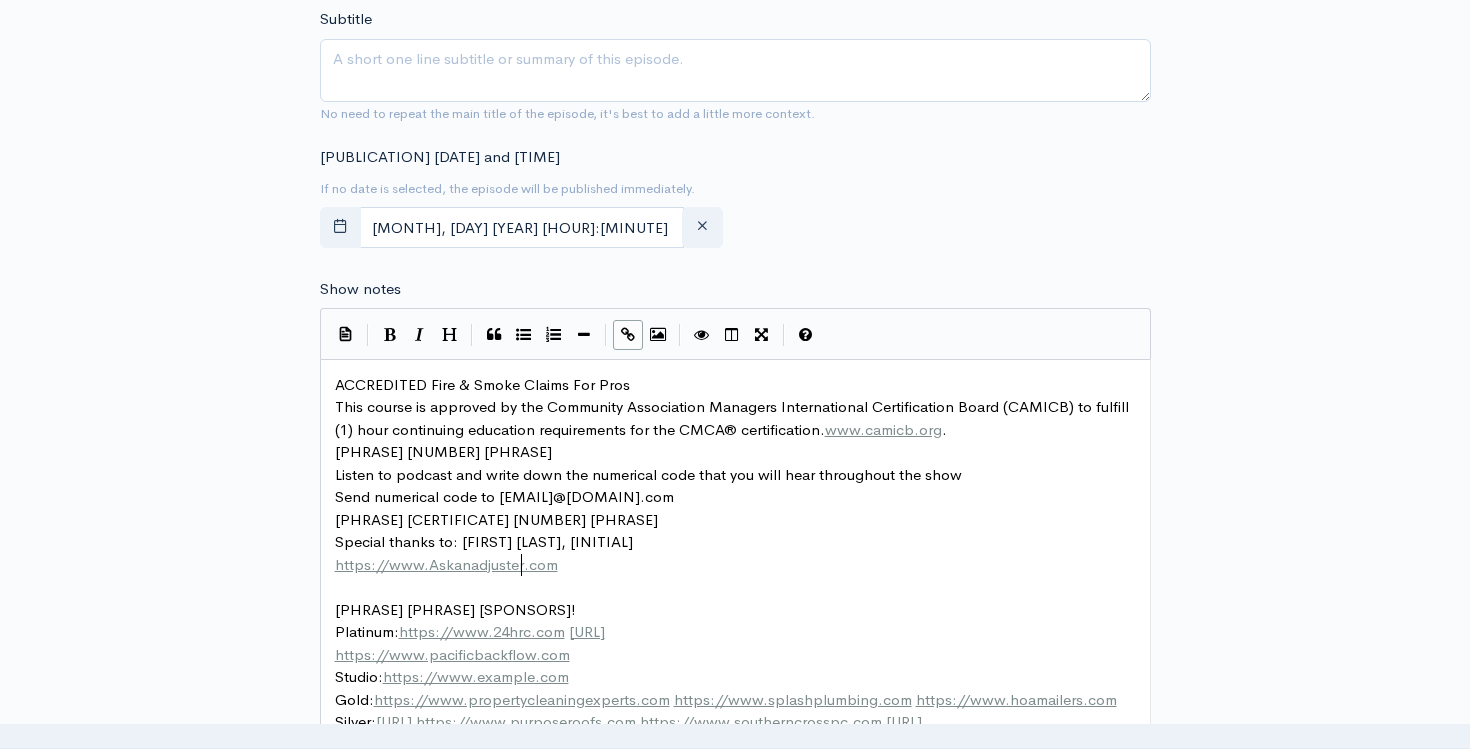 click on "https://www.Askanadjuster.com" at bounding box center (446, 564) 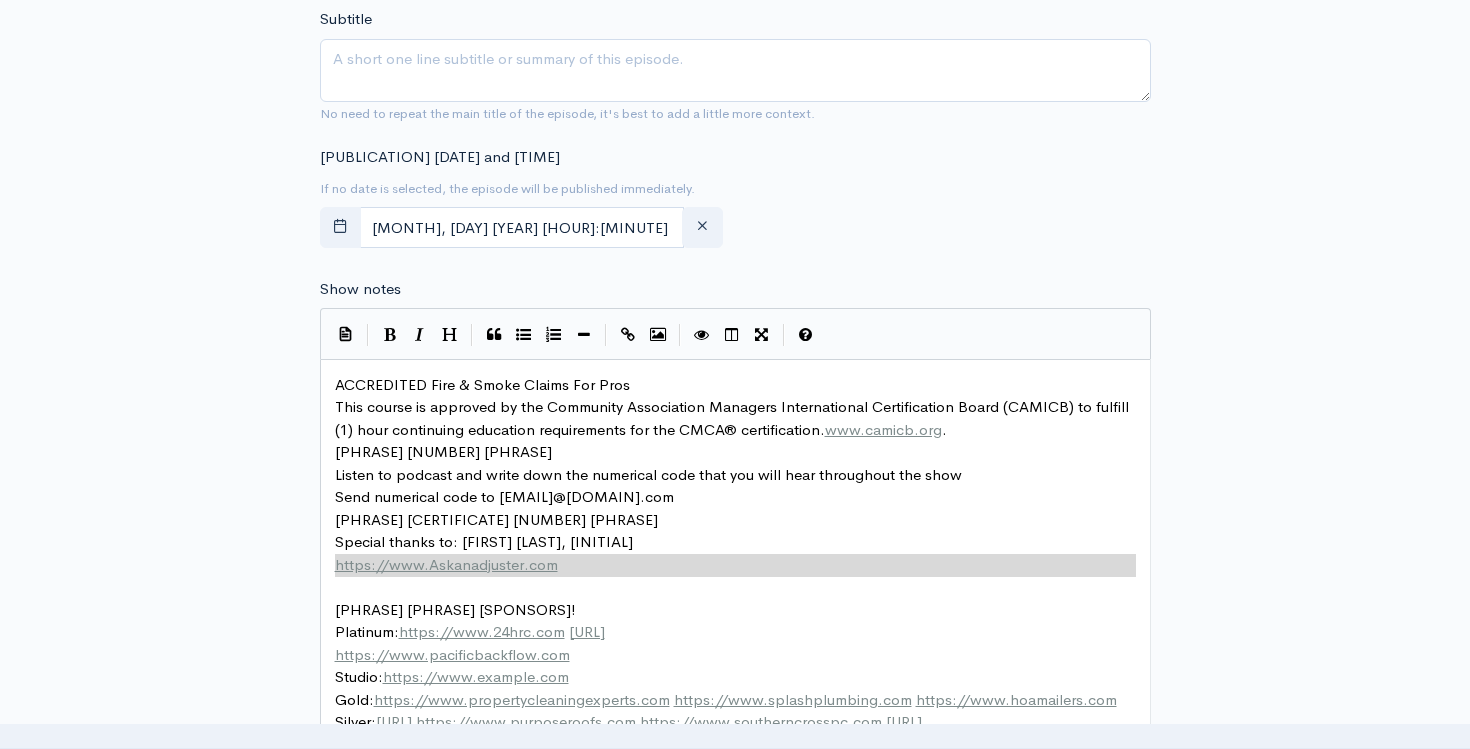 type on "https://www.Askanadjuster.com" 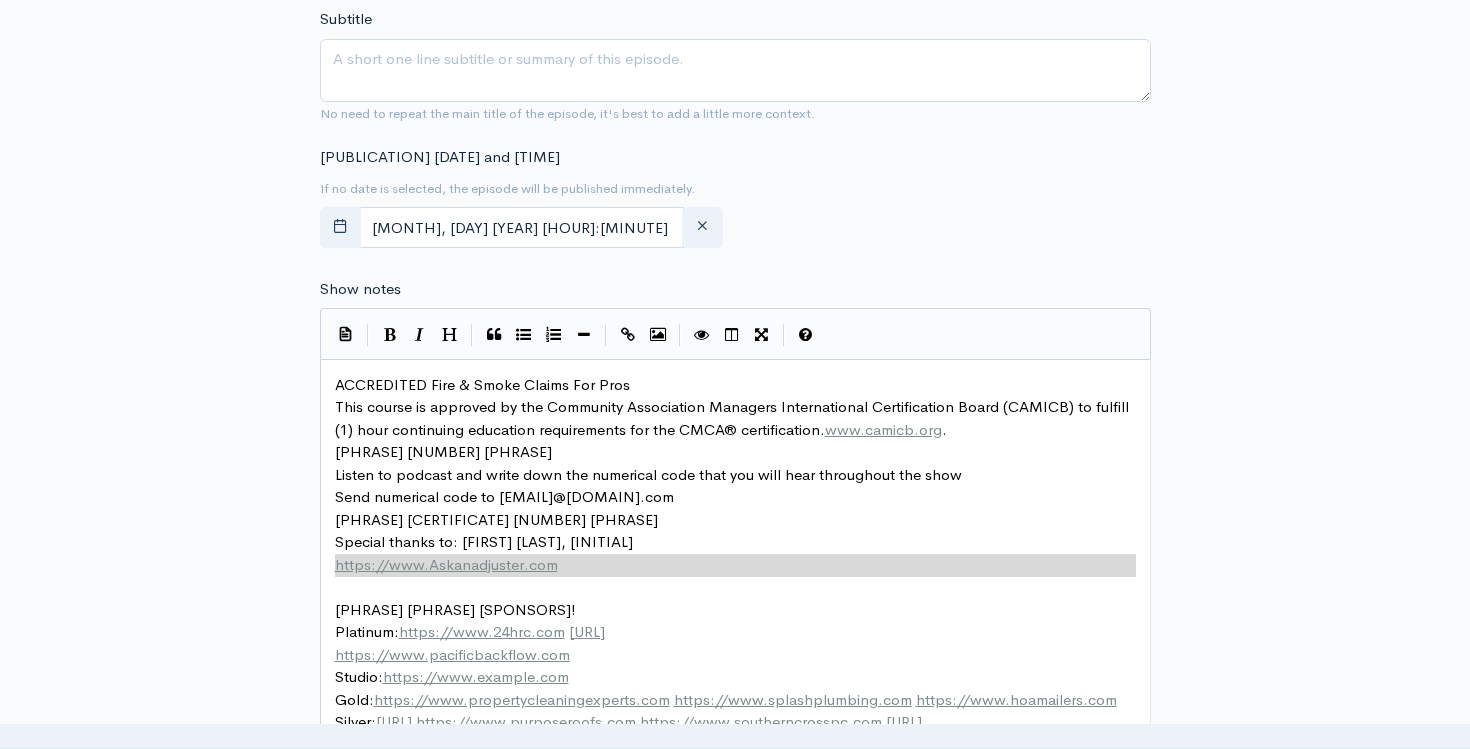 type 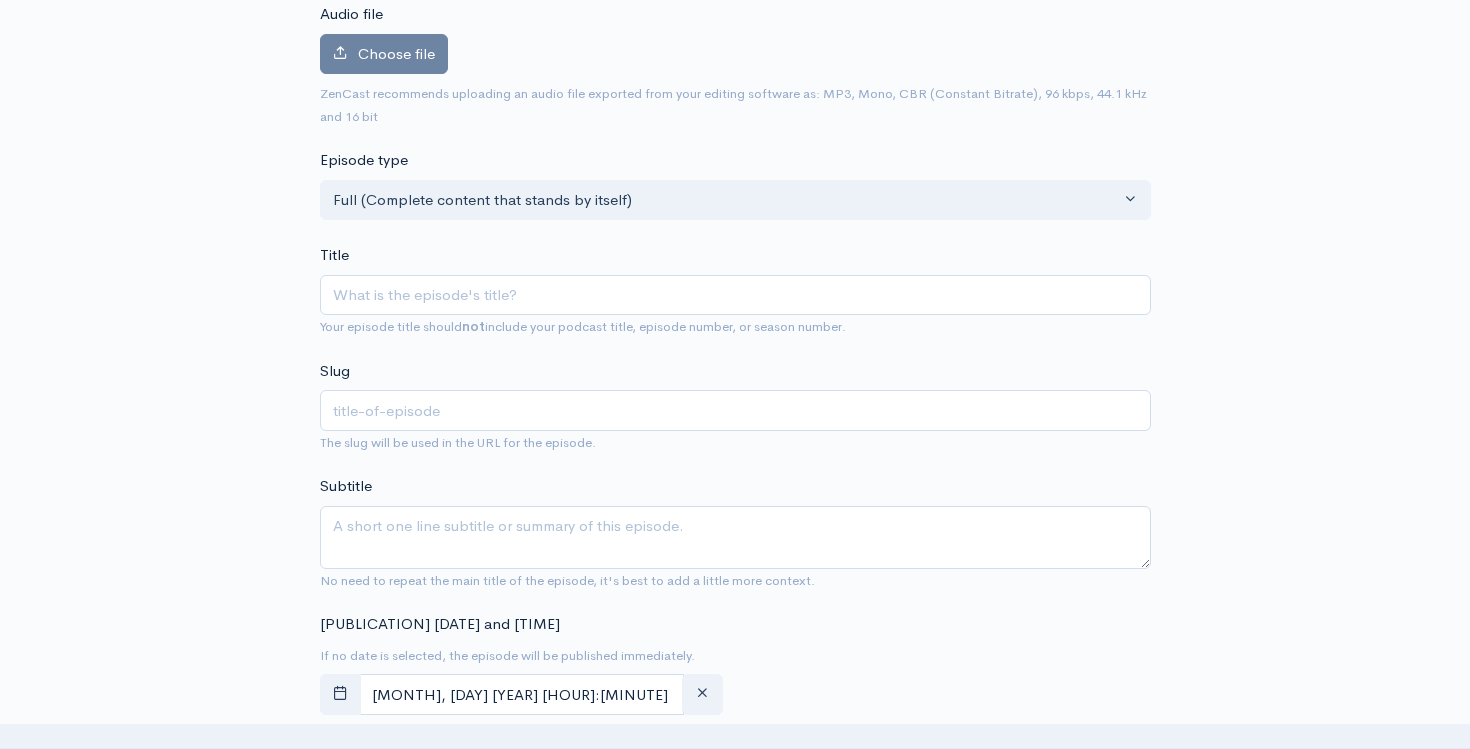 scroll, scrollTop: 233, scrollLeft: 0, axis: vertical 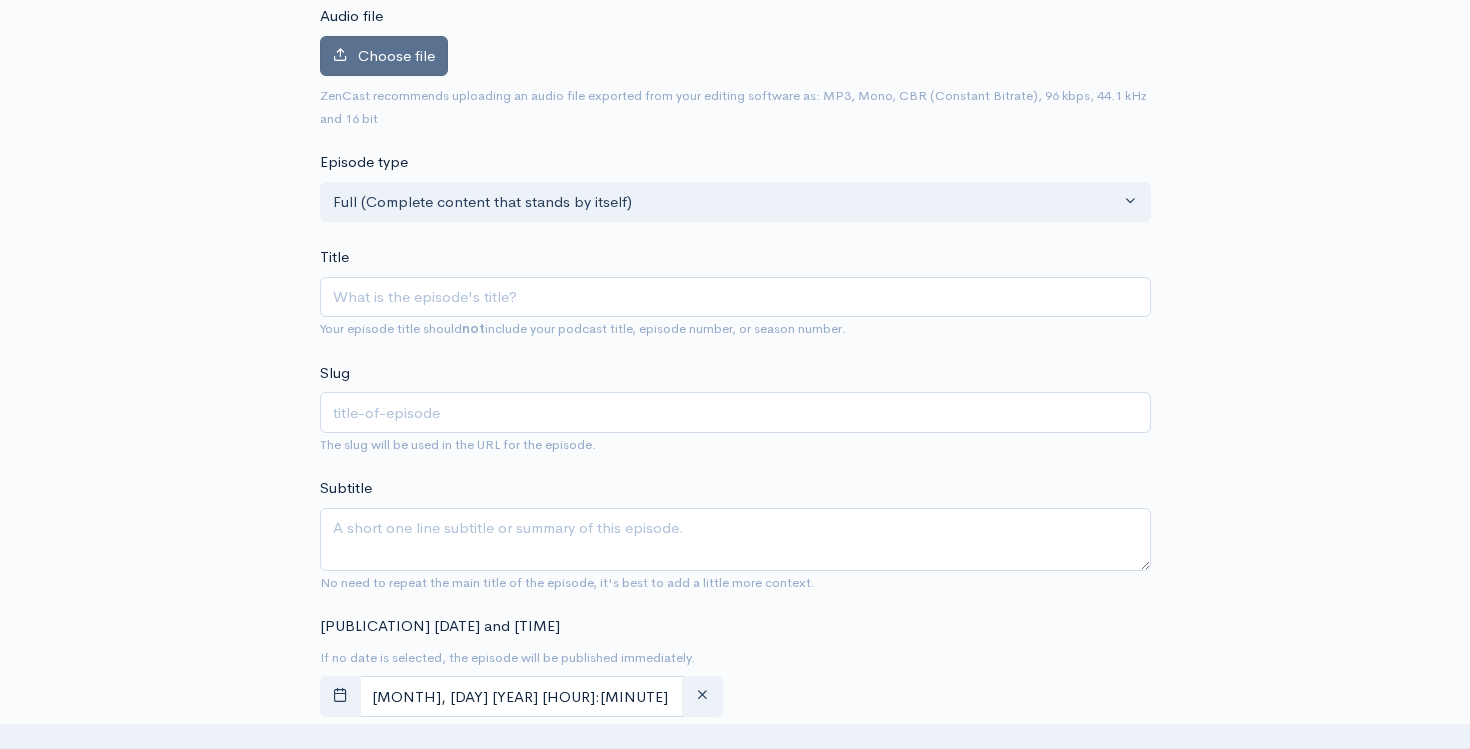 click on "Choose file" at bounding box center [396, 55] 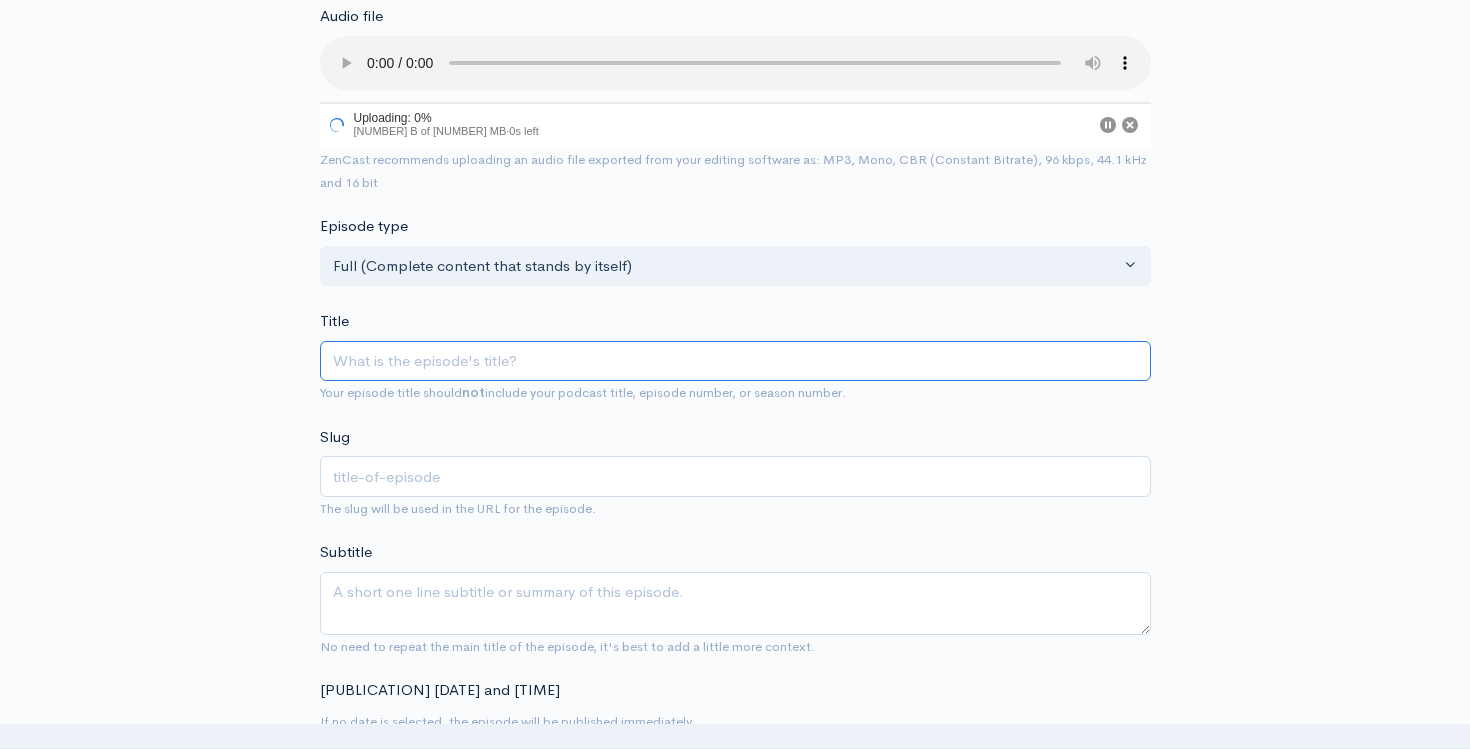 click on "Title" at bounding box center (735, 361) 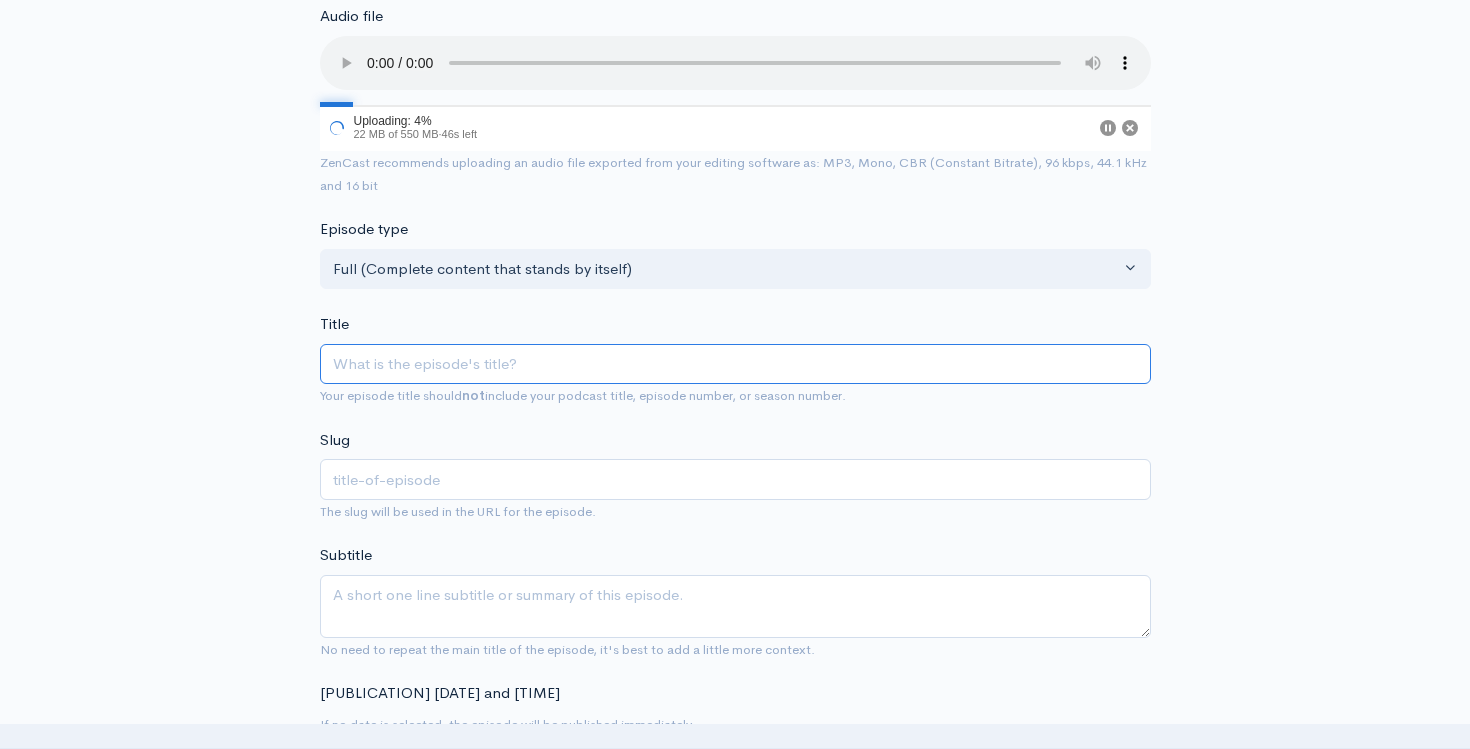 type on "#" 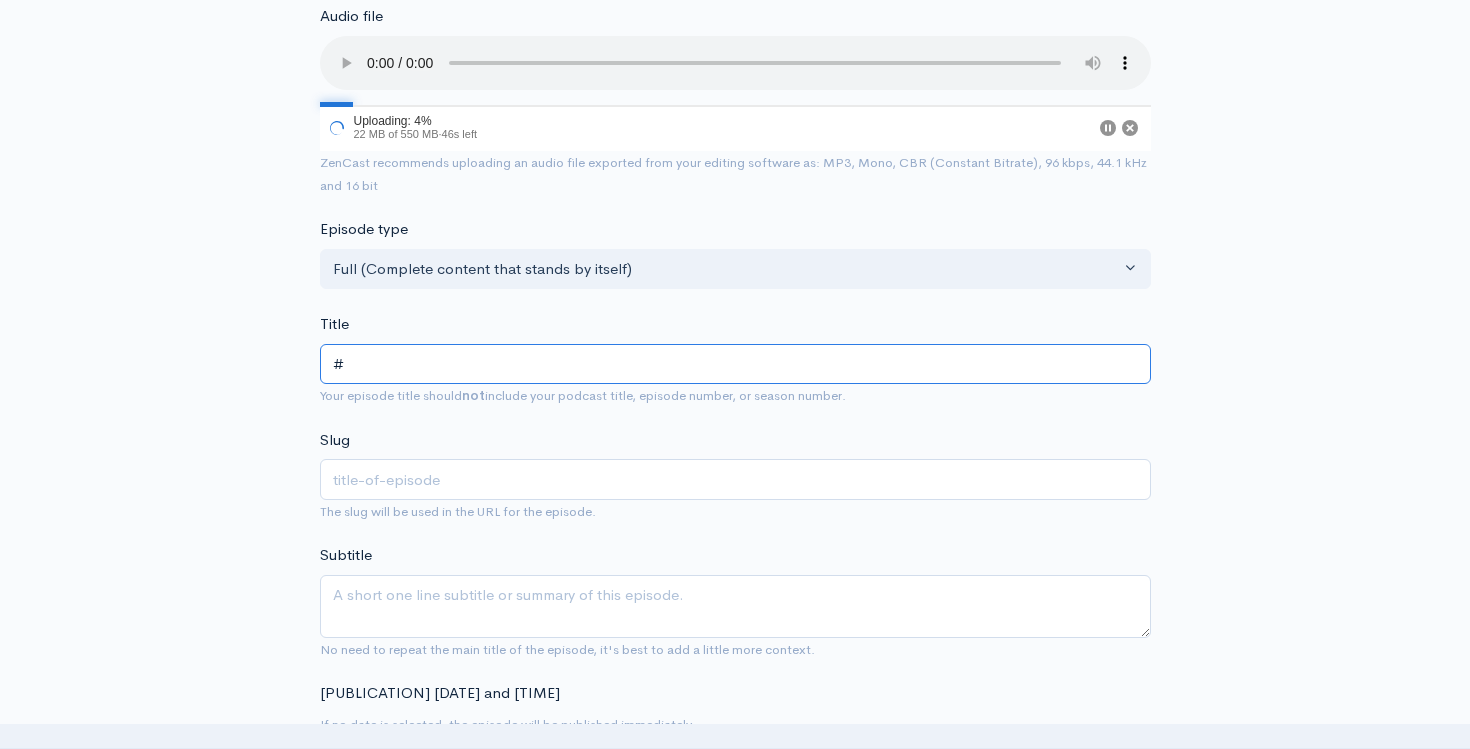 type on "iw" 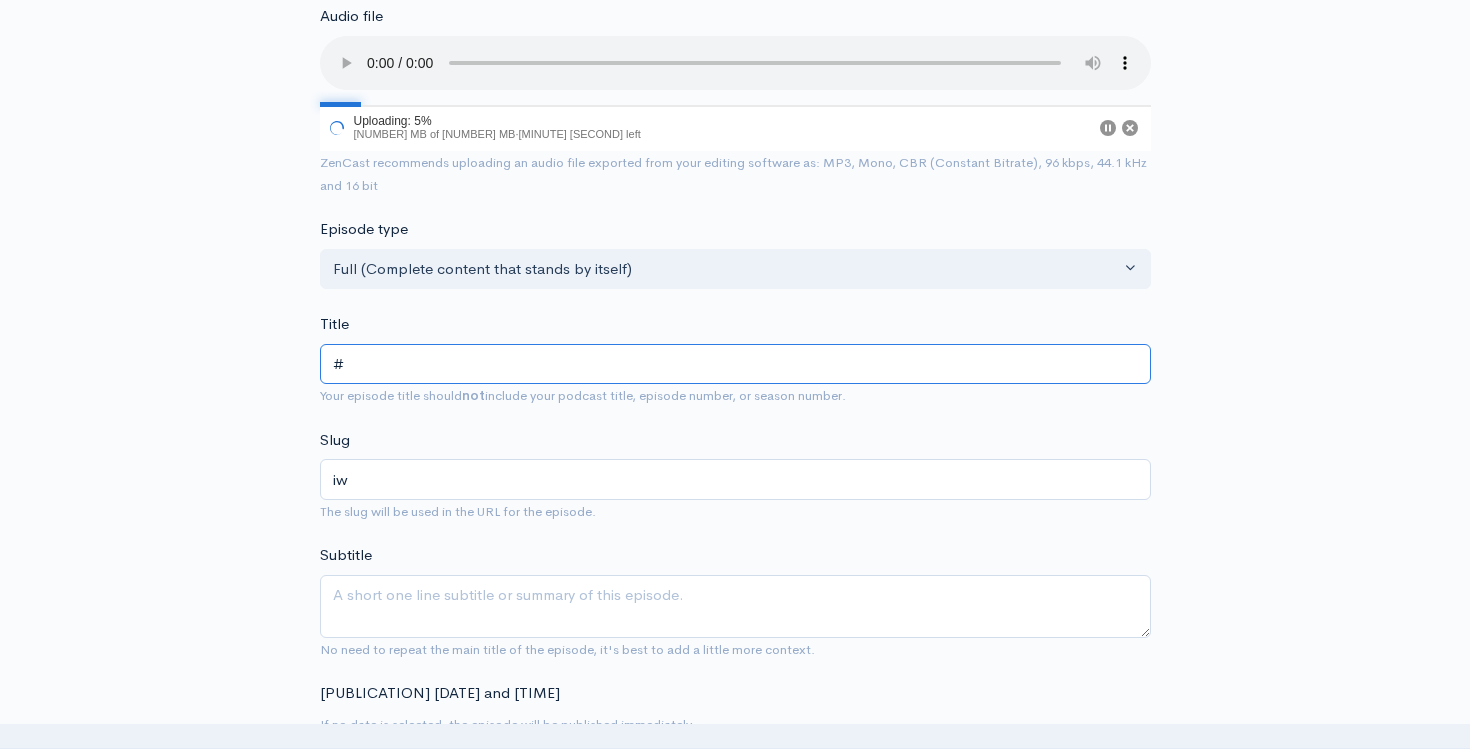 type on "#1" 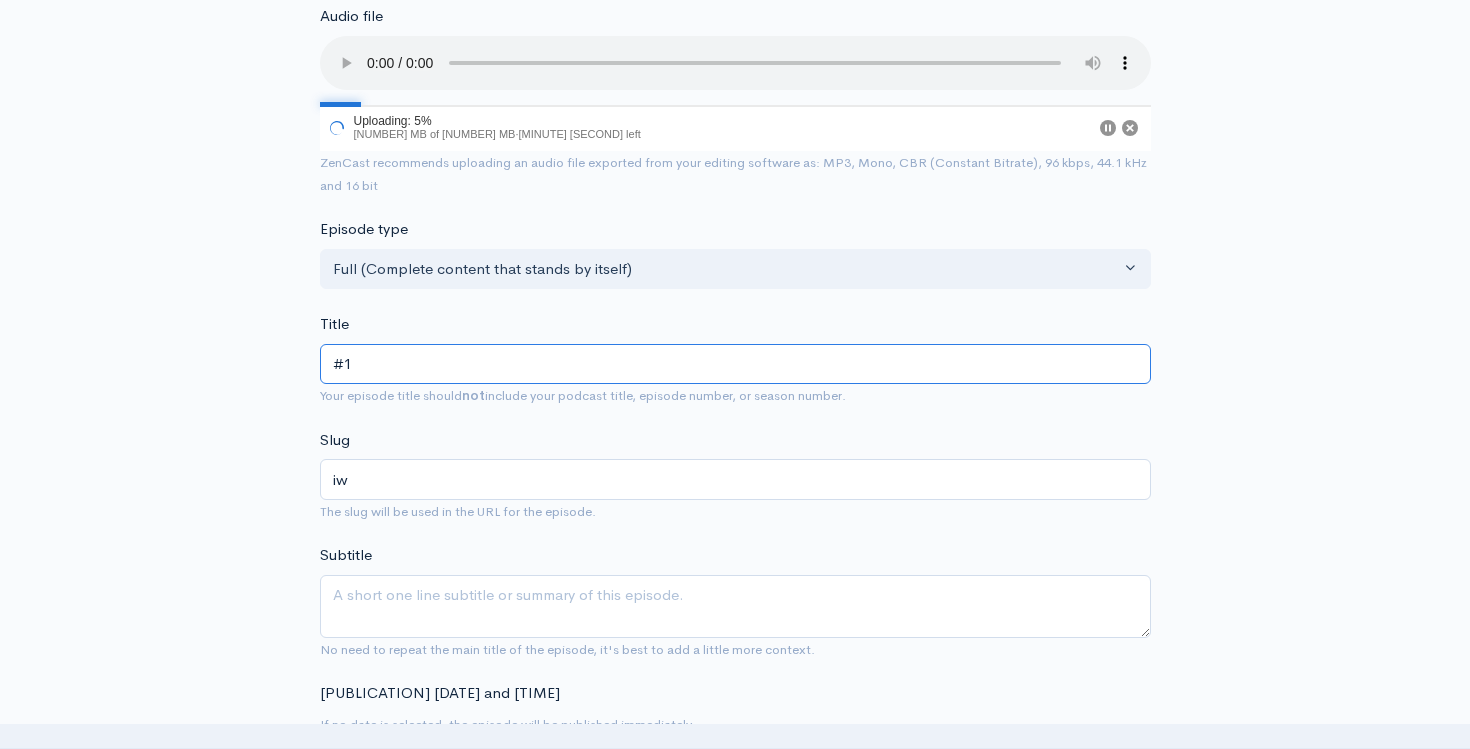 type on "1" 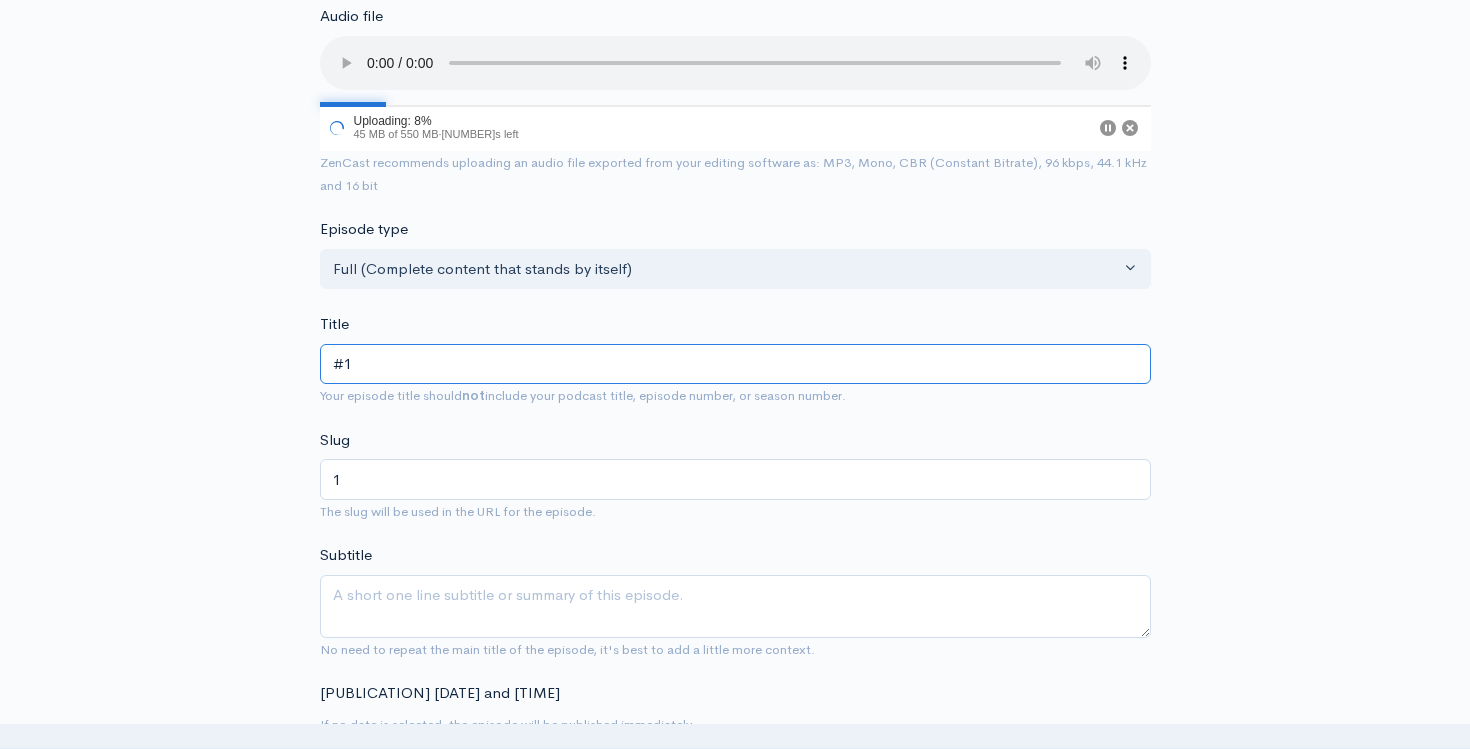 type on "#19" 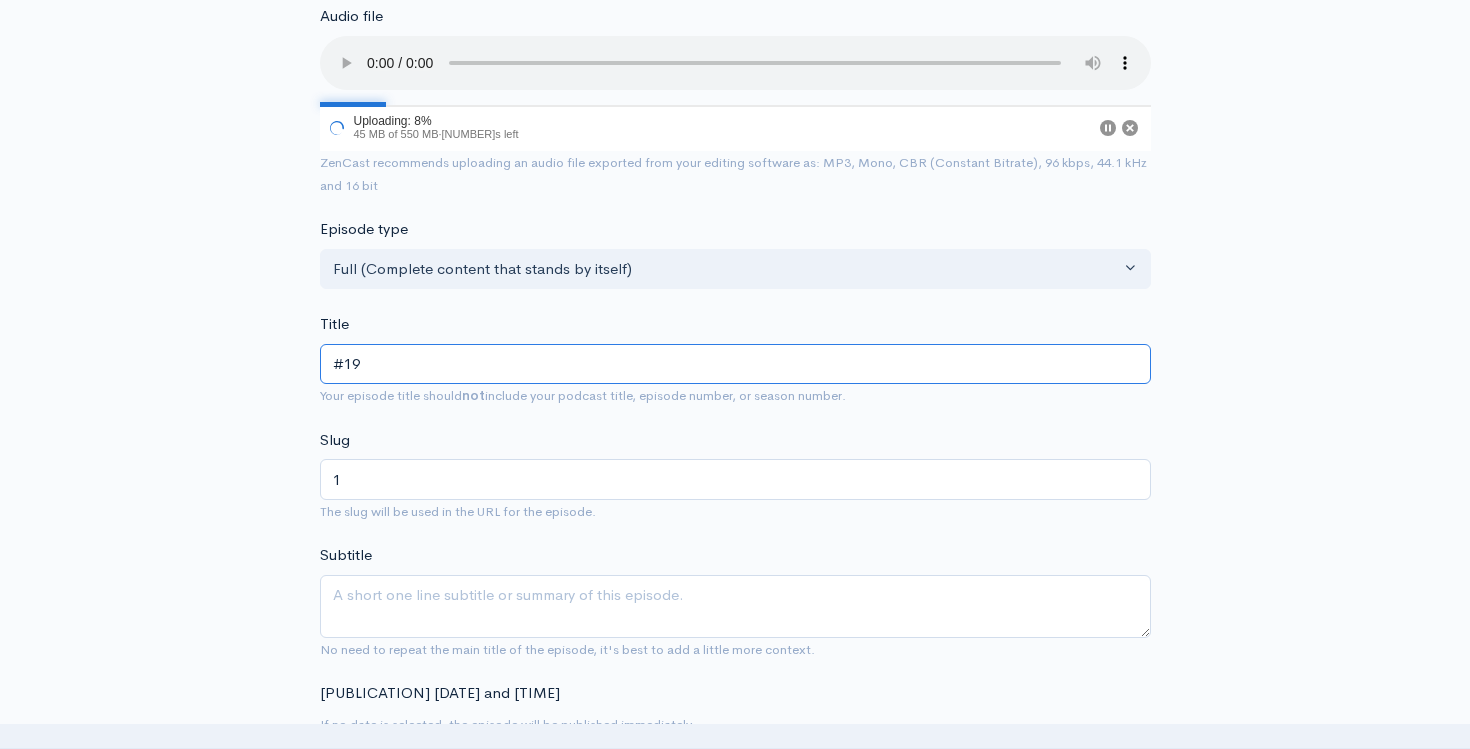 type on "19" 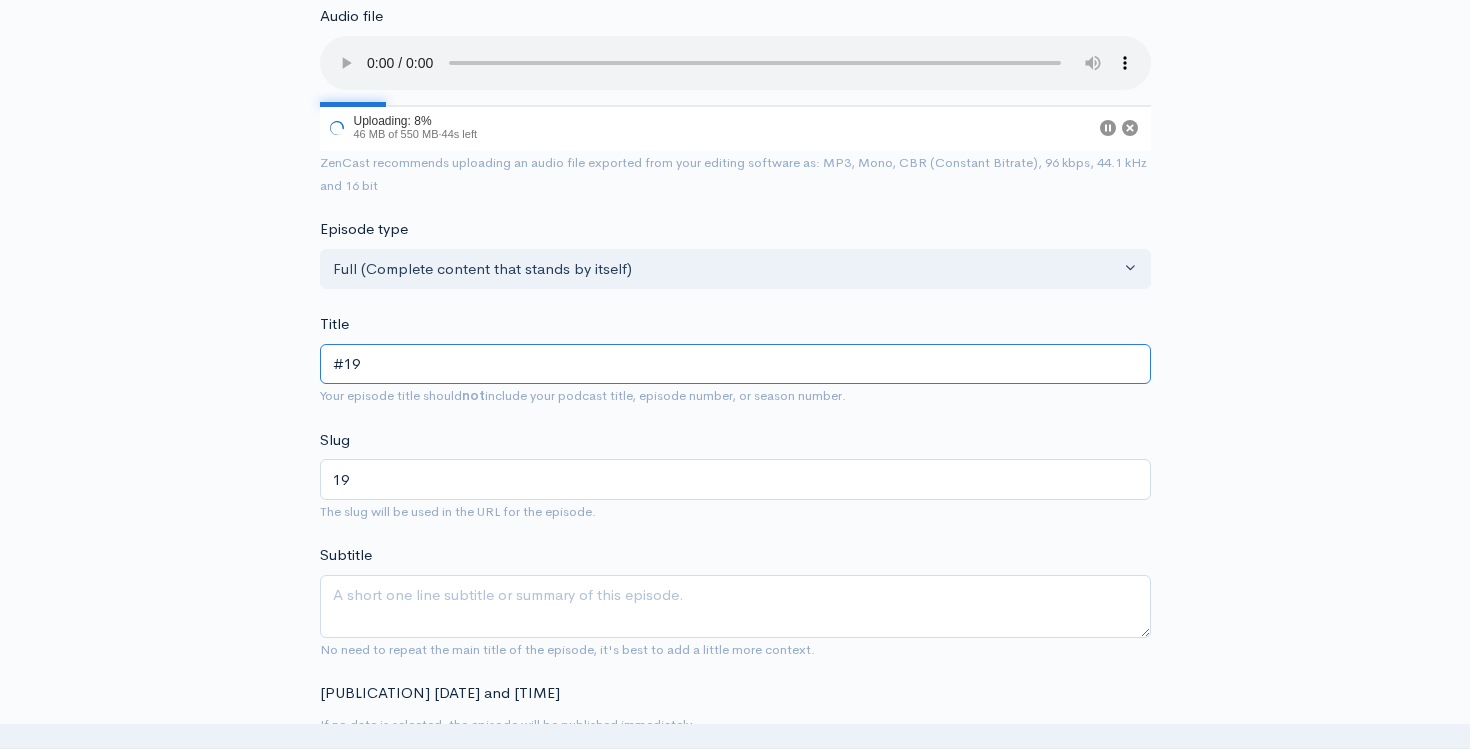 type on "#198" 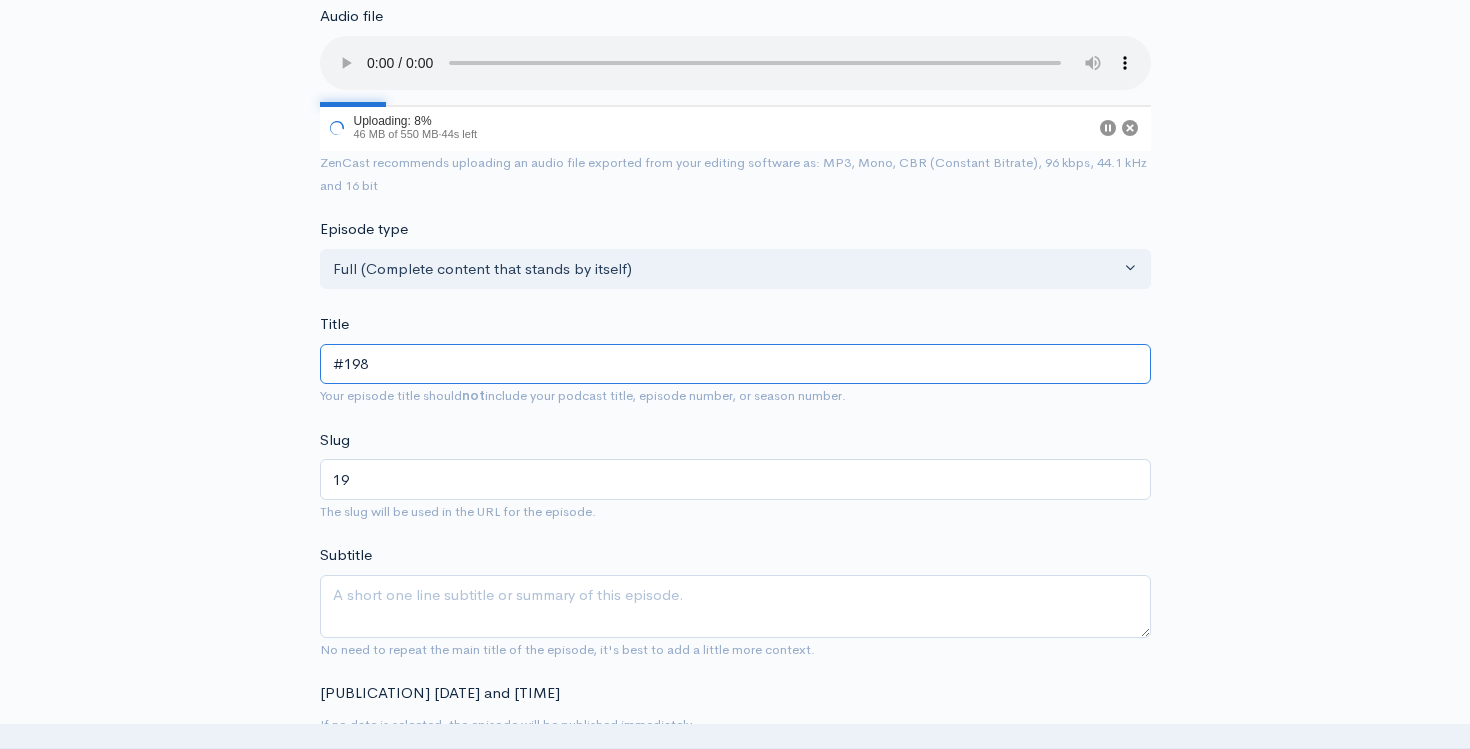 type on "198" 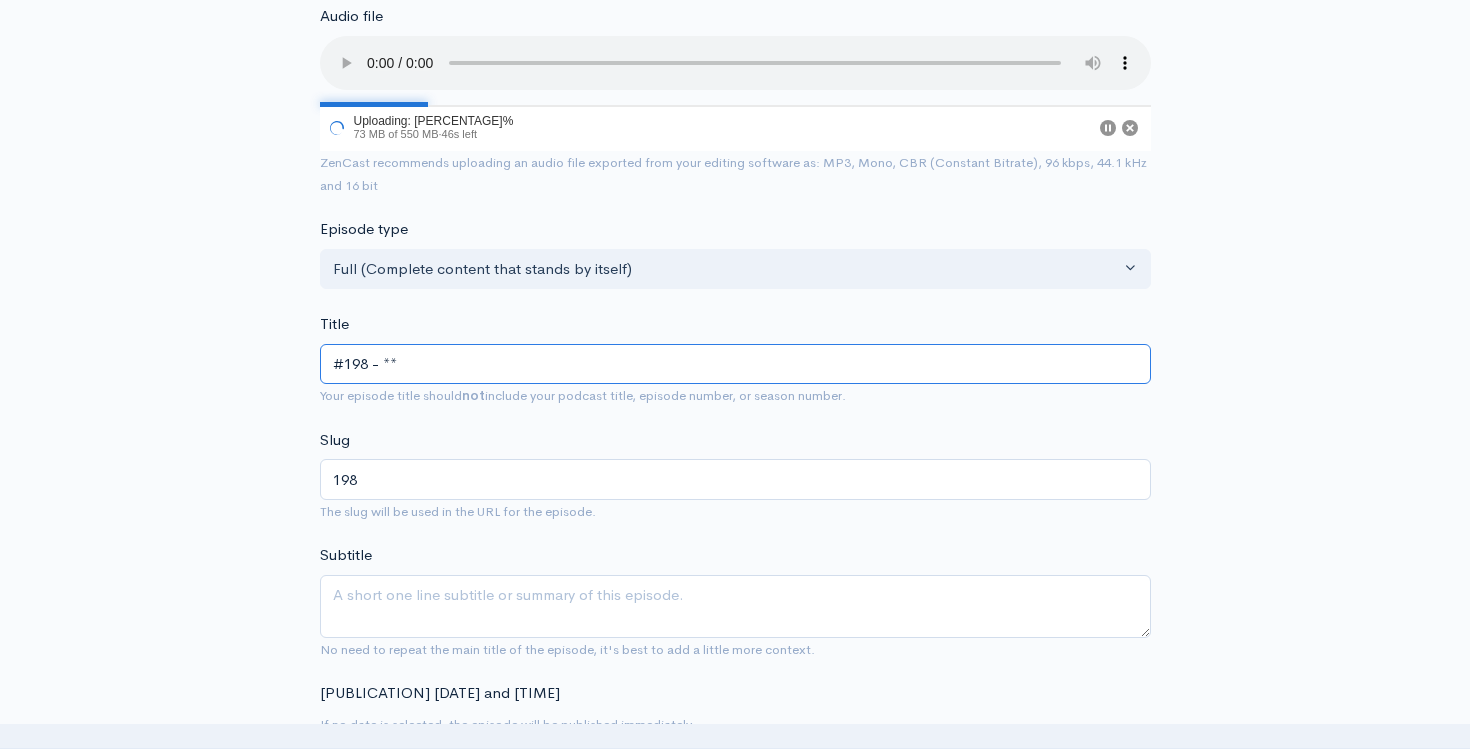 type on "#198 - **A" 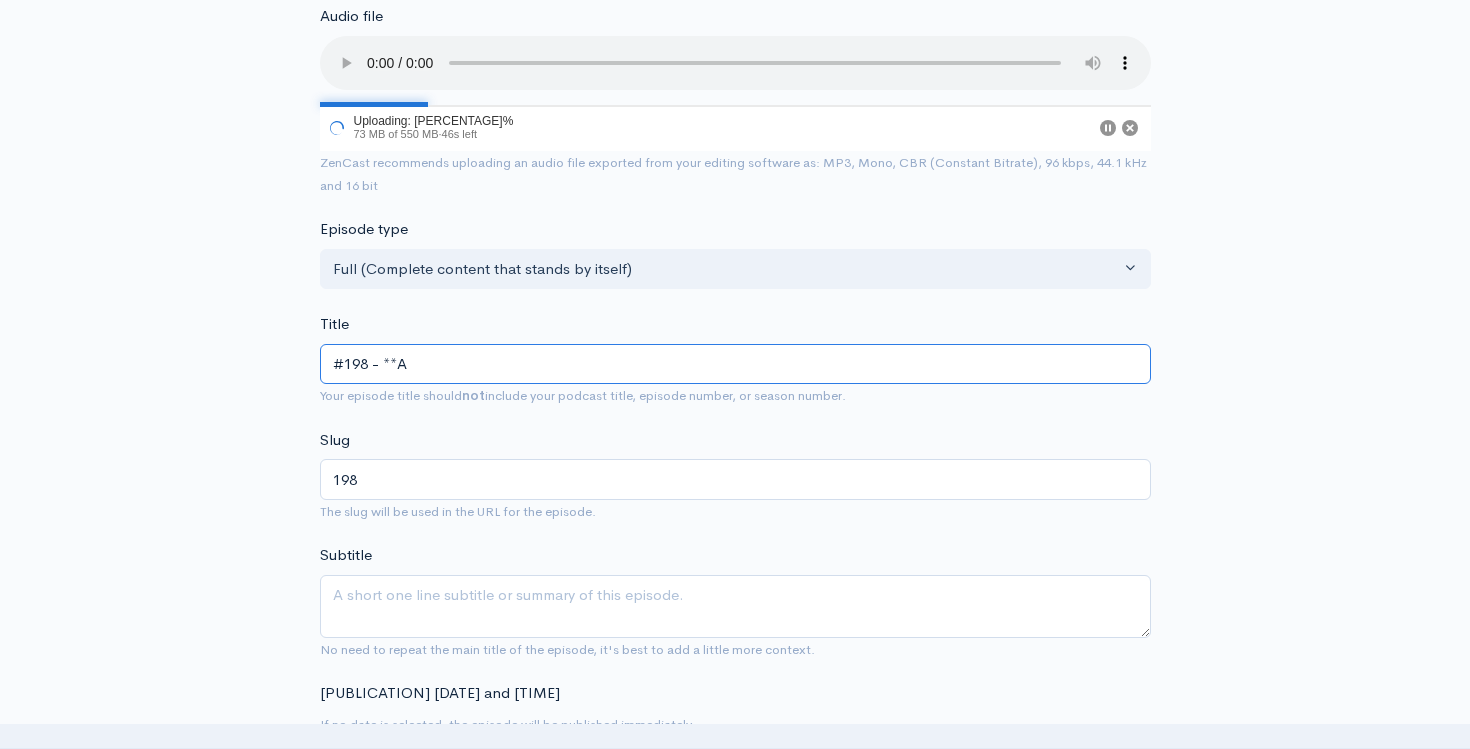 type on "198-a" 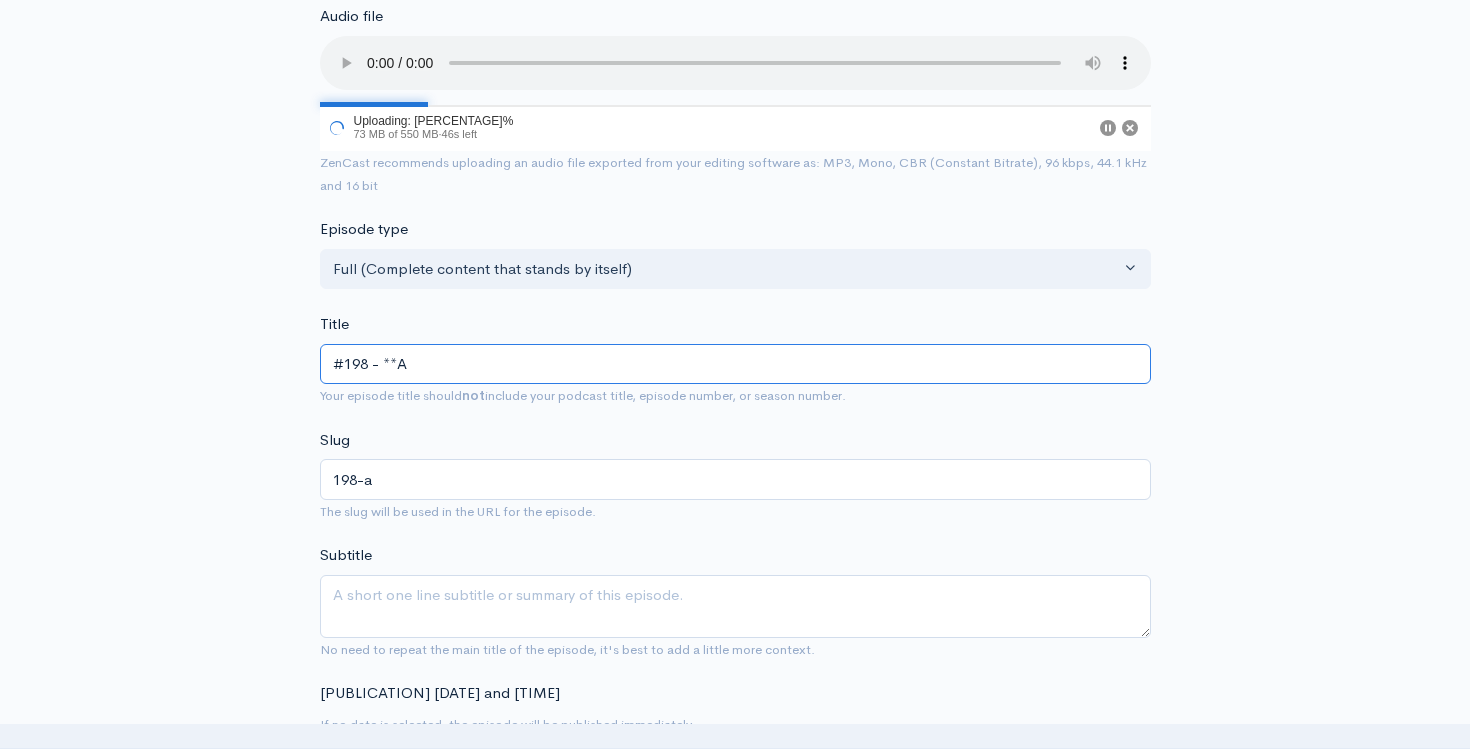 type on "#198 - **AC" 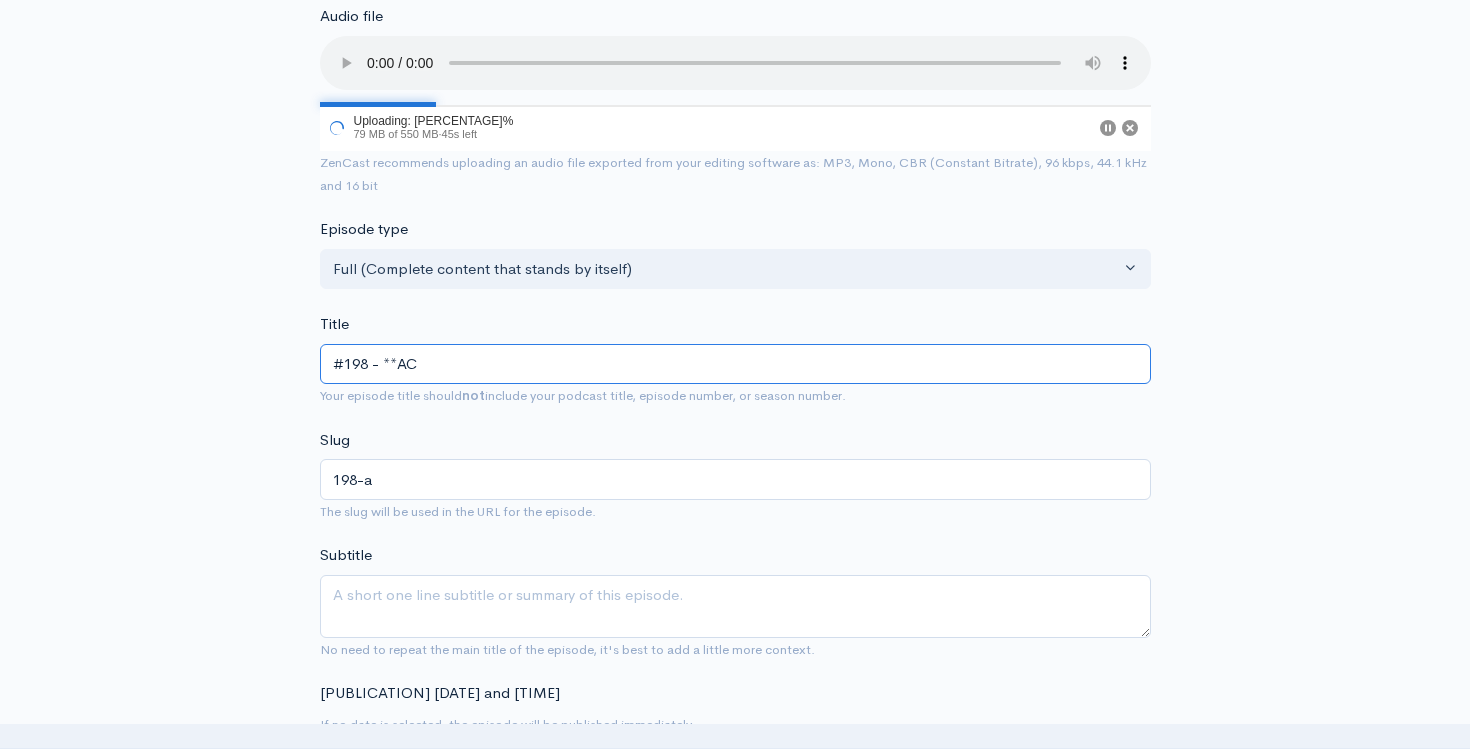 type on "198-ac" 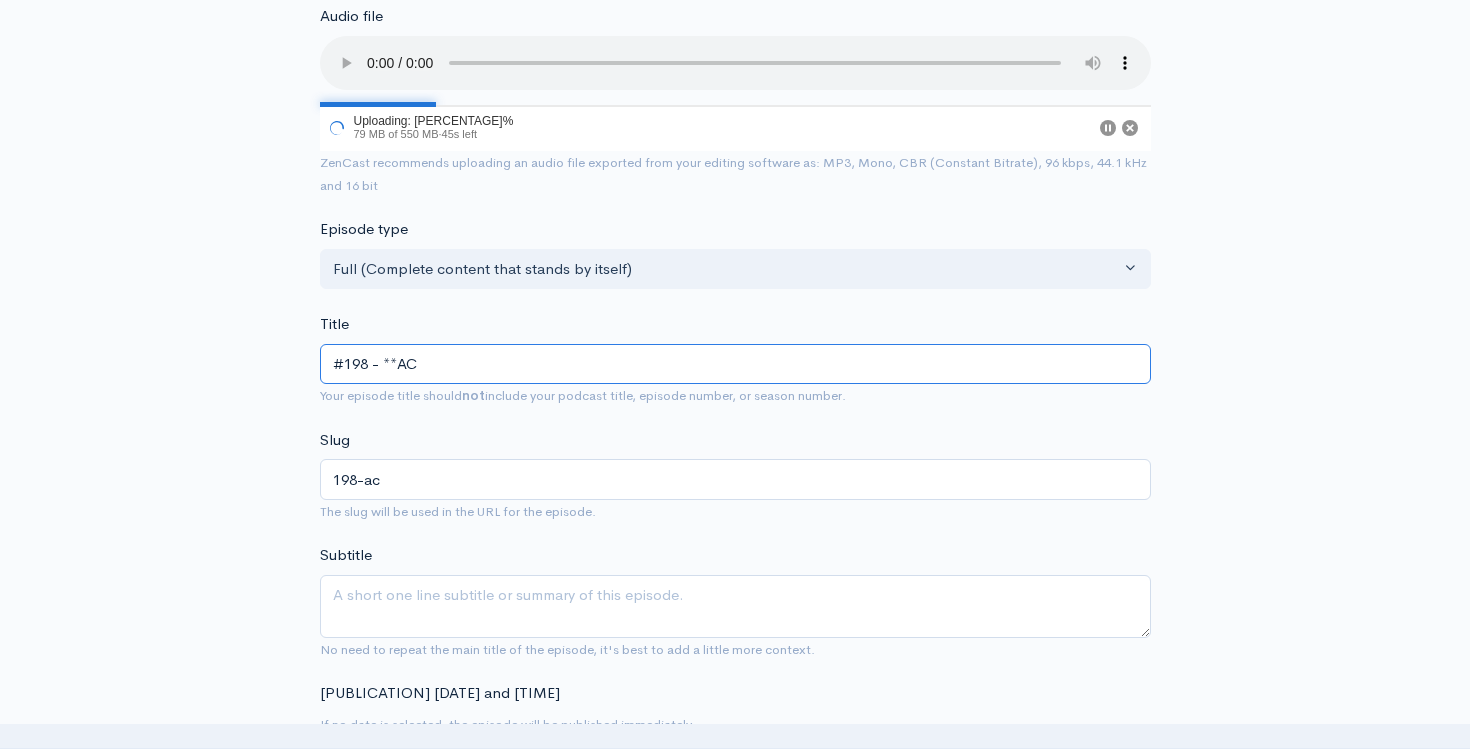 type on "#198 - **ACC" 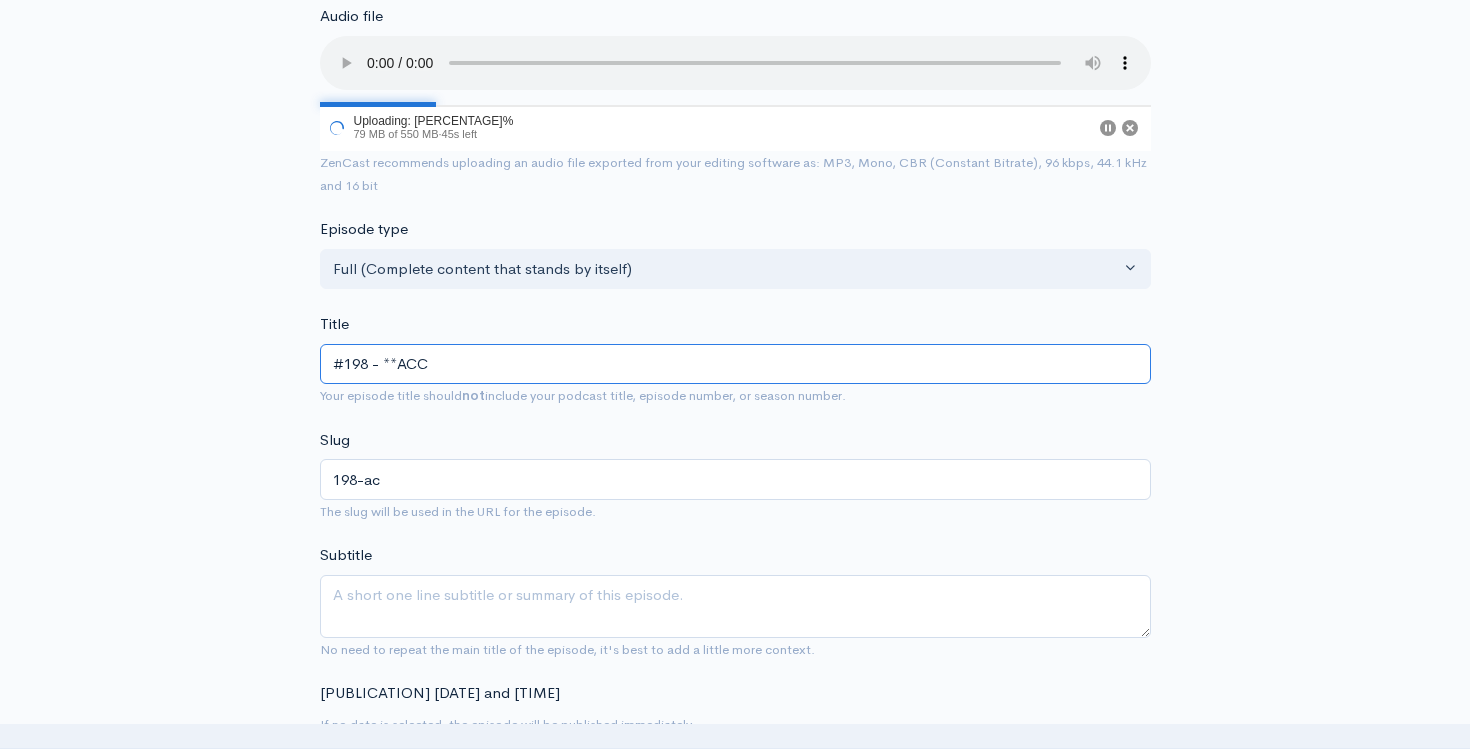 type on "198-acc" 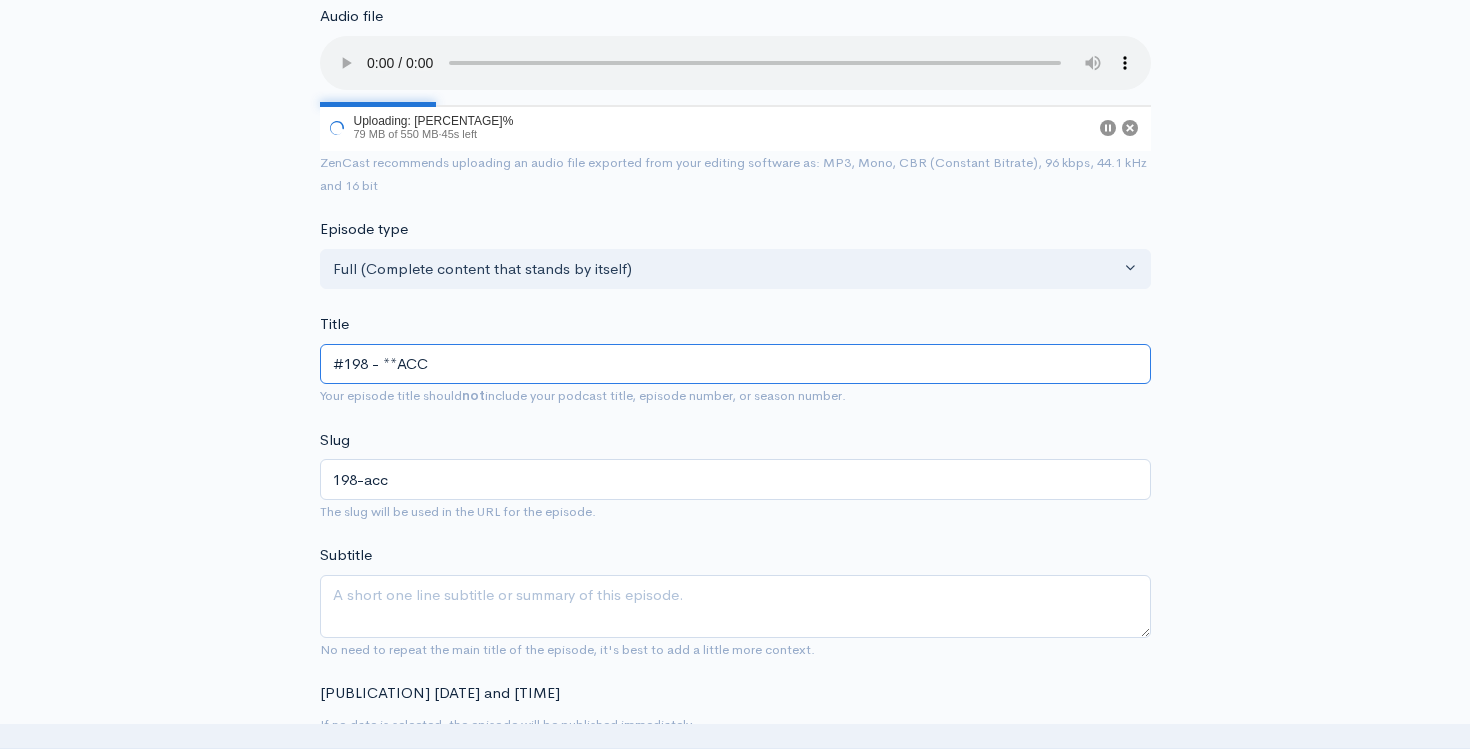 type on "#198 - **ACCR" 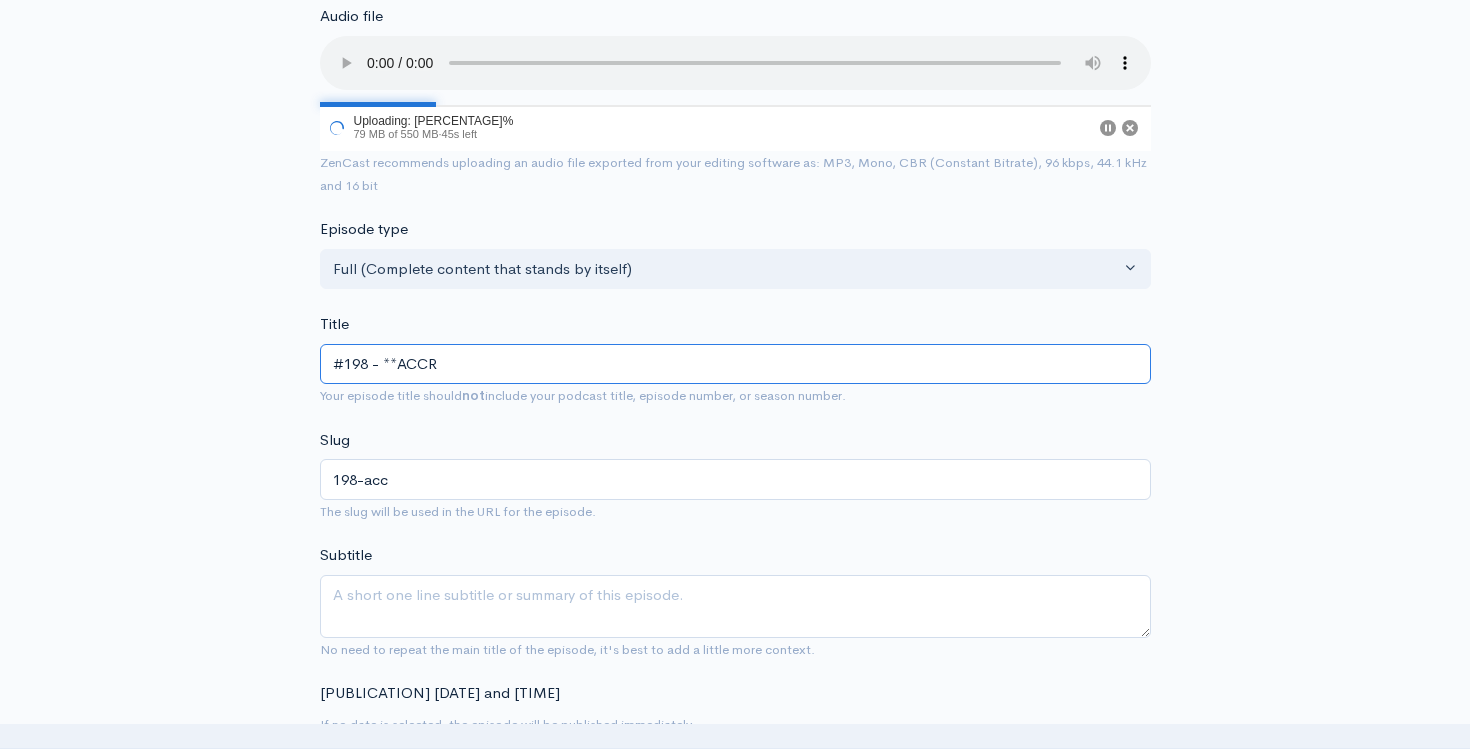type on "[ALPHANUMERIC_CODE]" 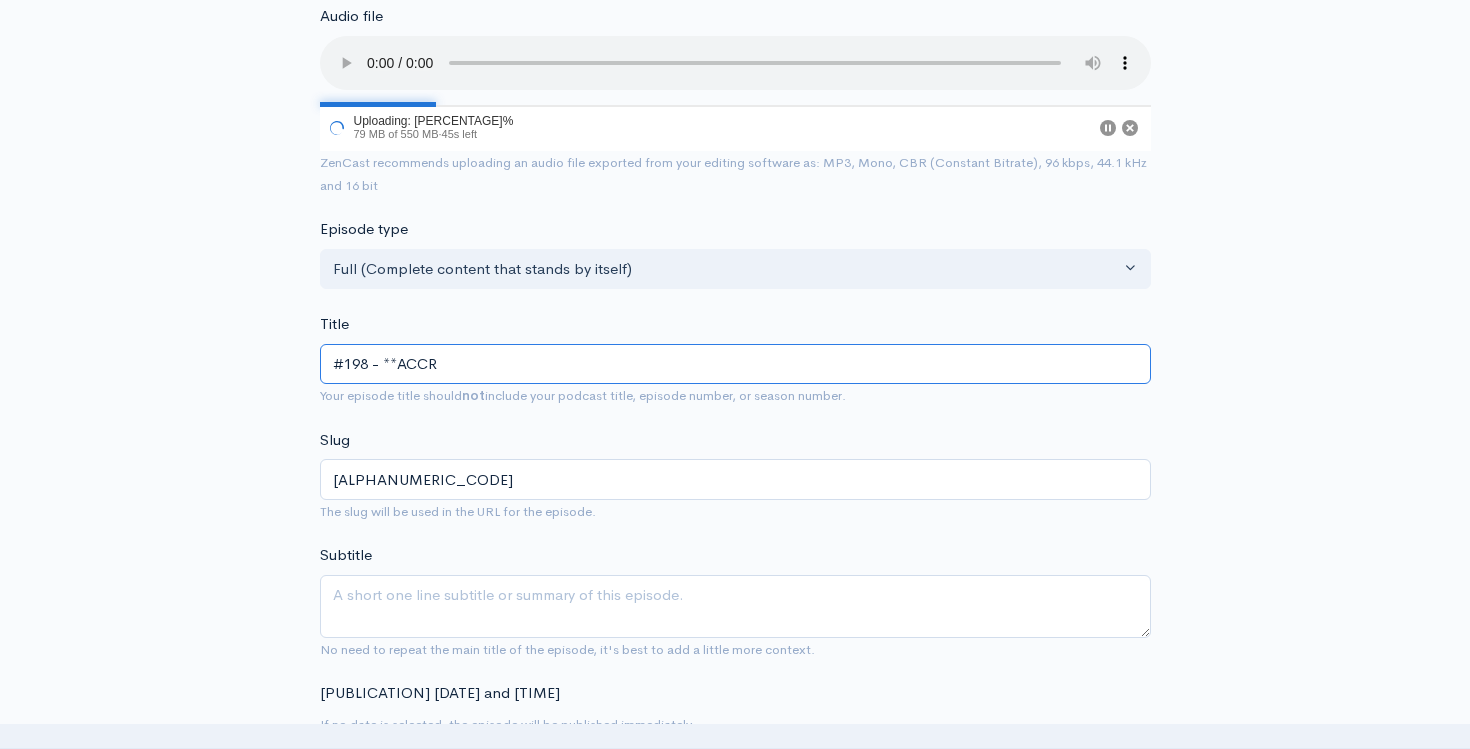 type on "#198 - **ACCRE" 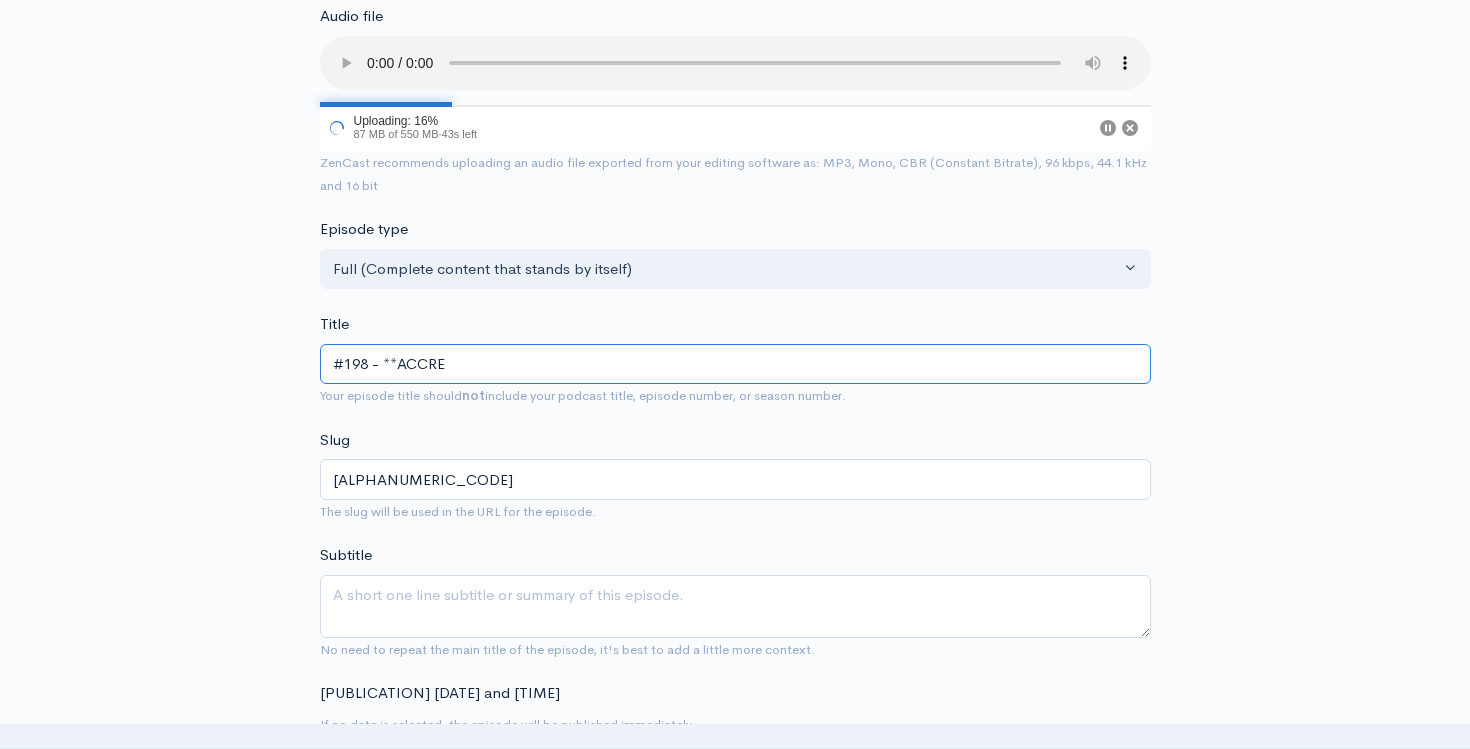 type on "[ALPHANUMERIC_CODE]" 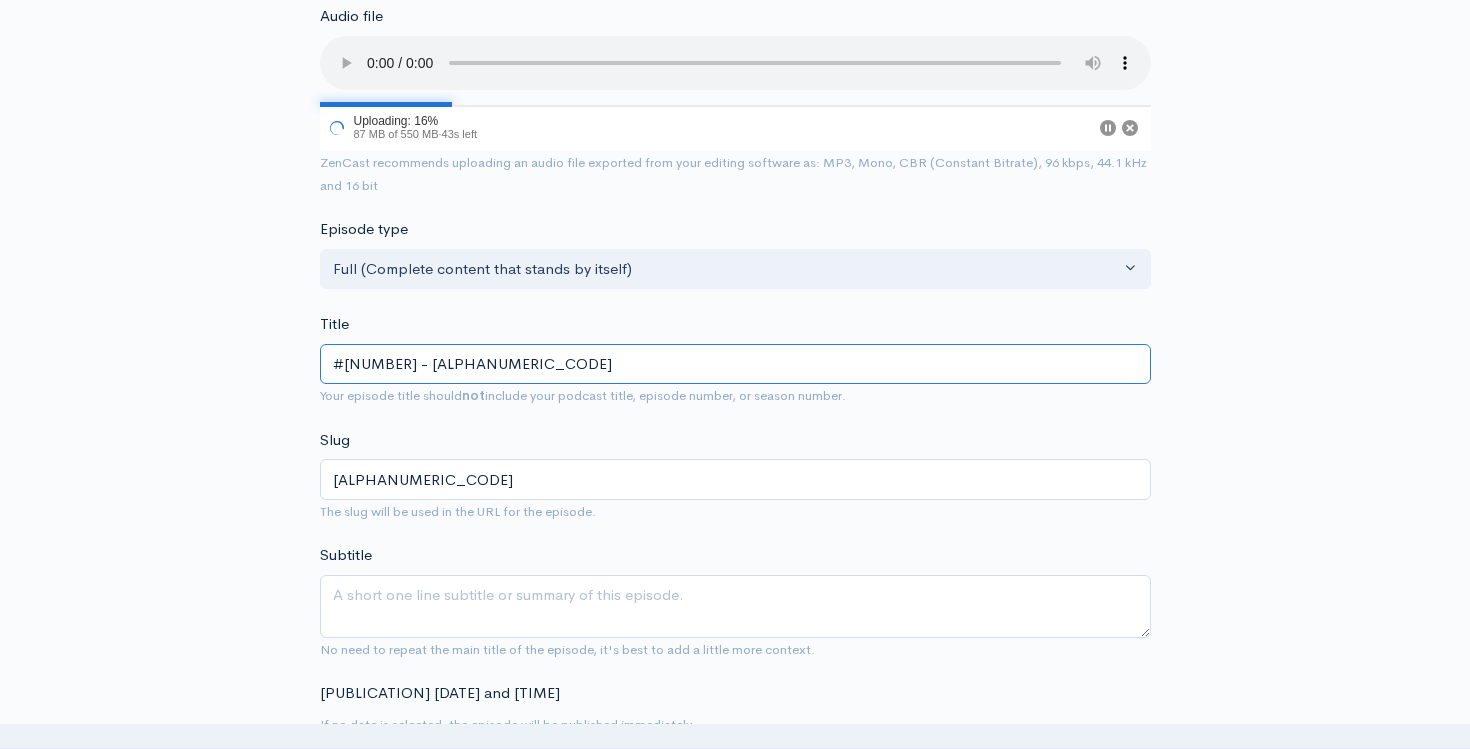 type on "#[NUMBER] - **[TEXT]" 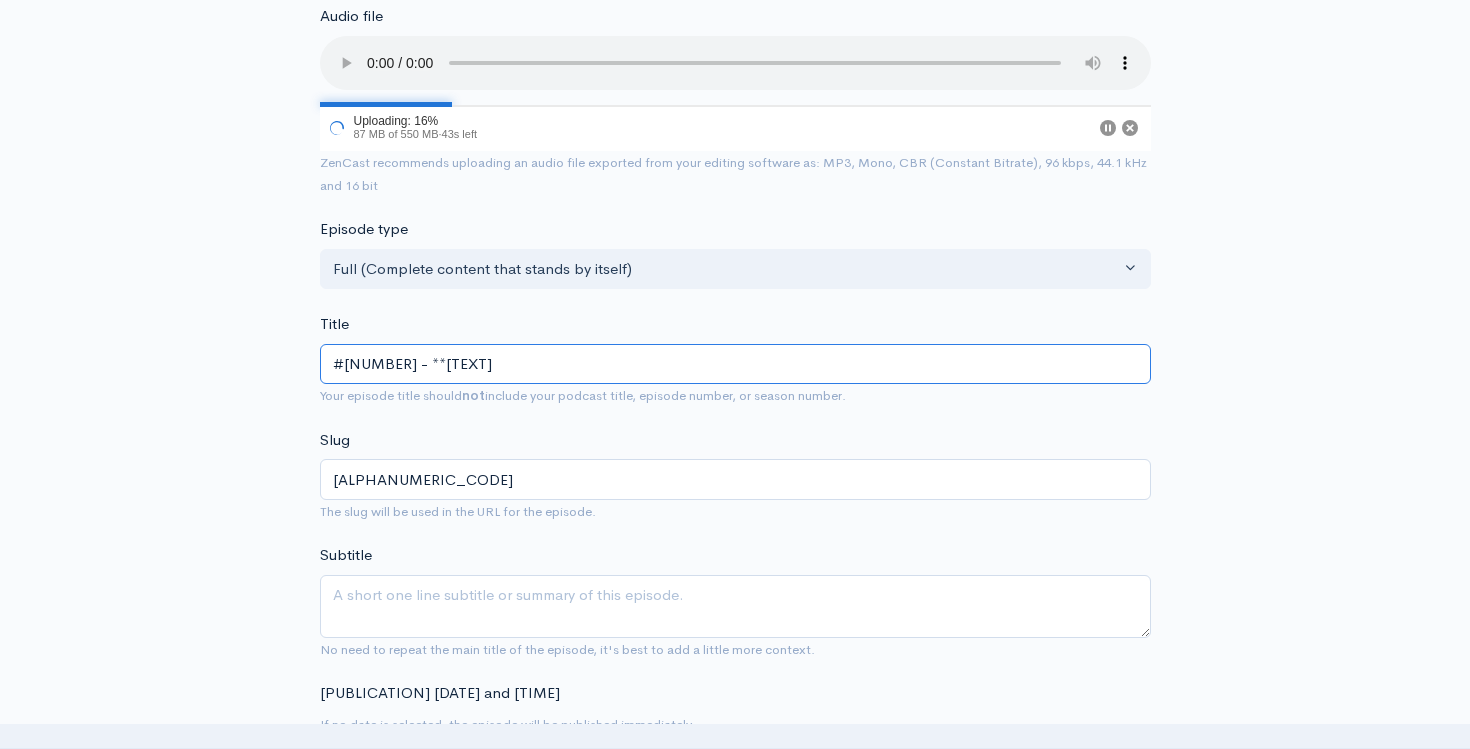 type on "[NUMBER]-[TEXT]" 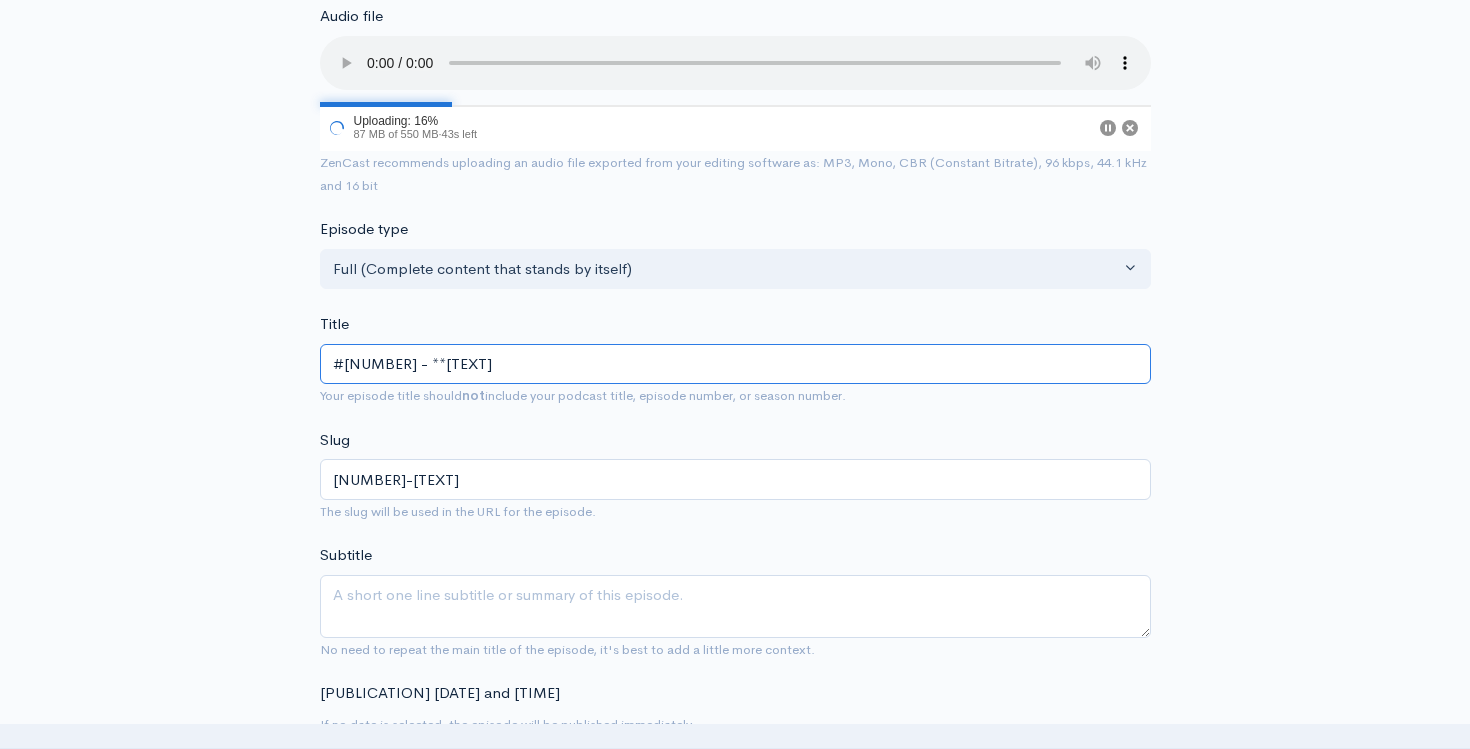 type on "#198 - **ACCREDIT" 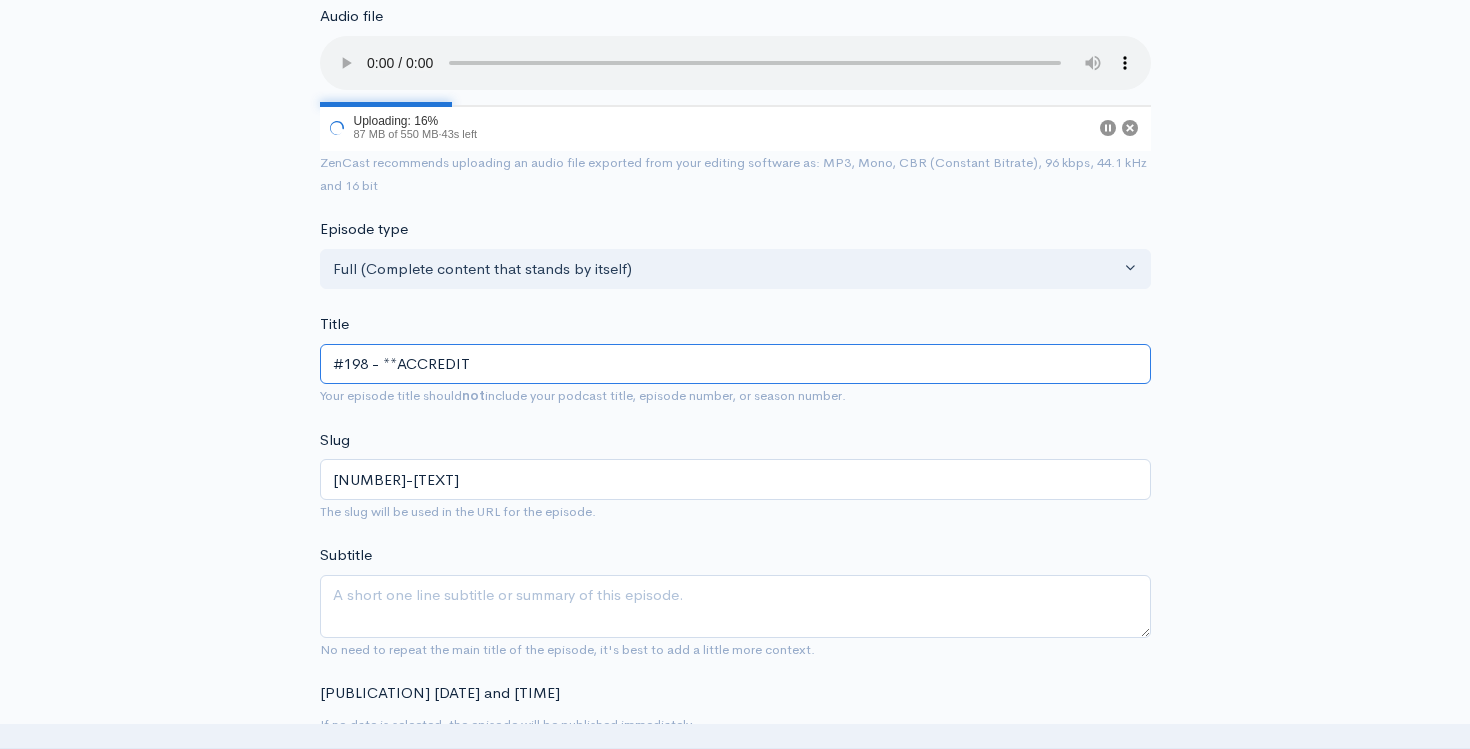 type on "198-accredit" 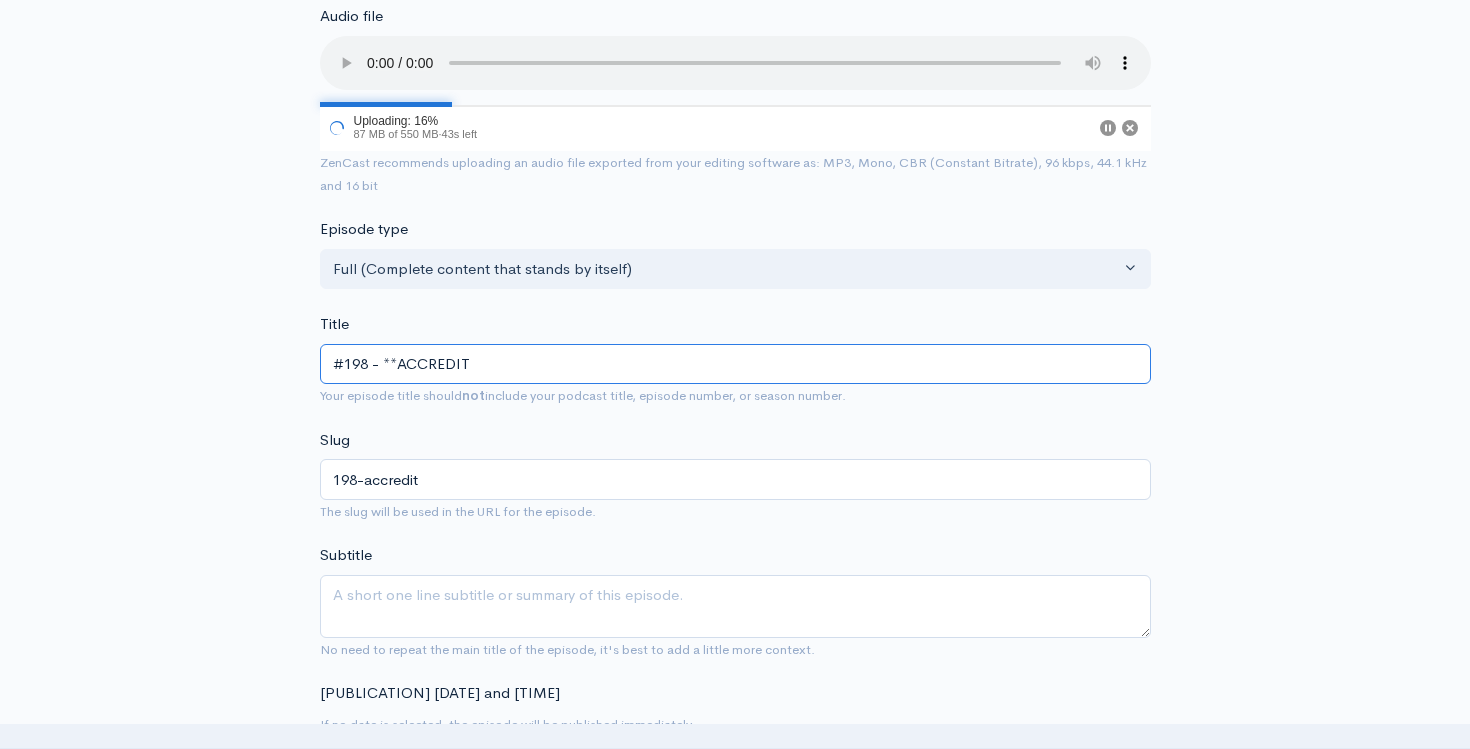 type on "#[NUMBER] - **[TEXT]" 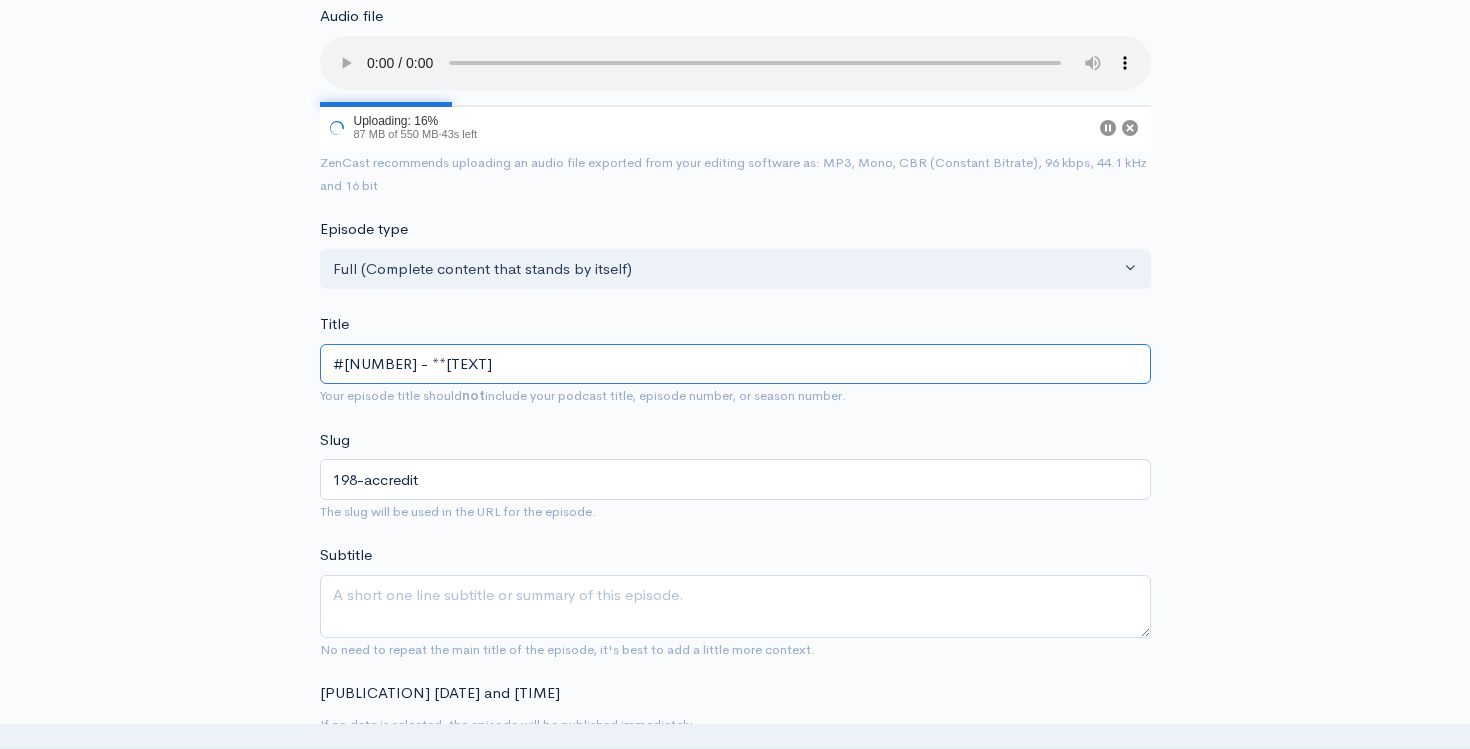 type on "[ALPHANUMERIC_CODE]" 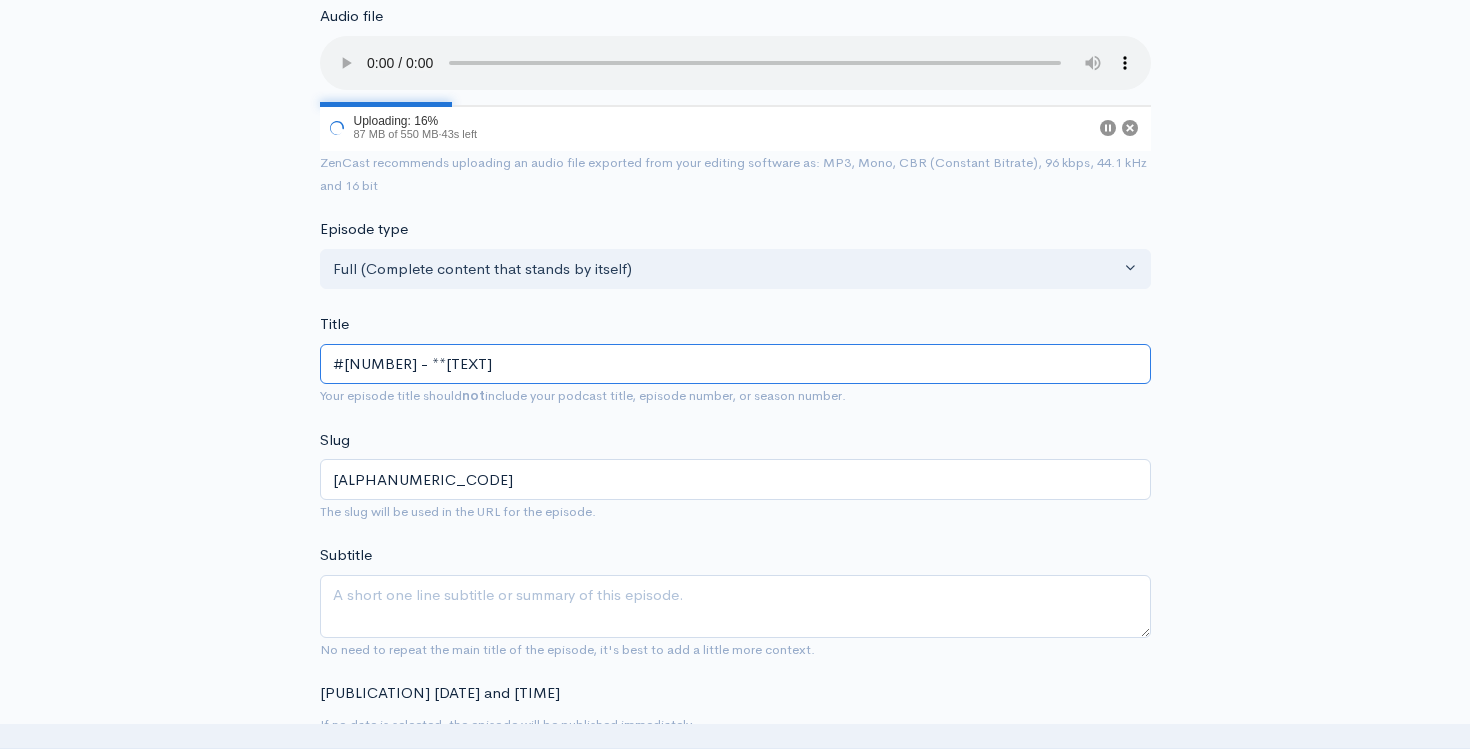 type on "#198 - **ACCREDITED" 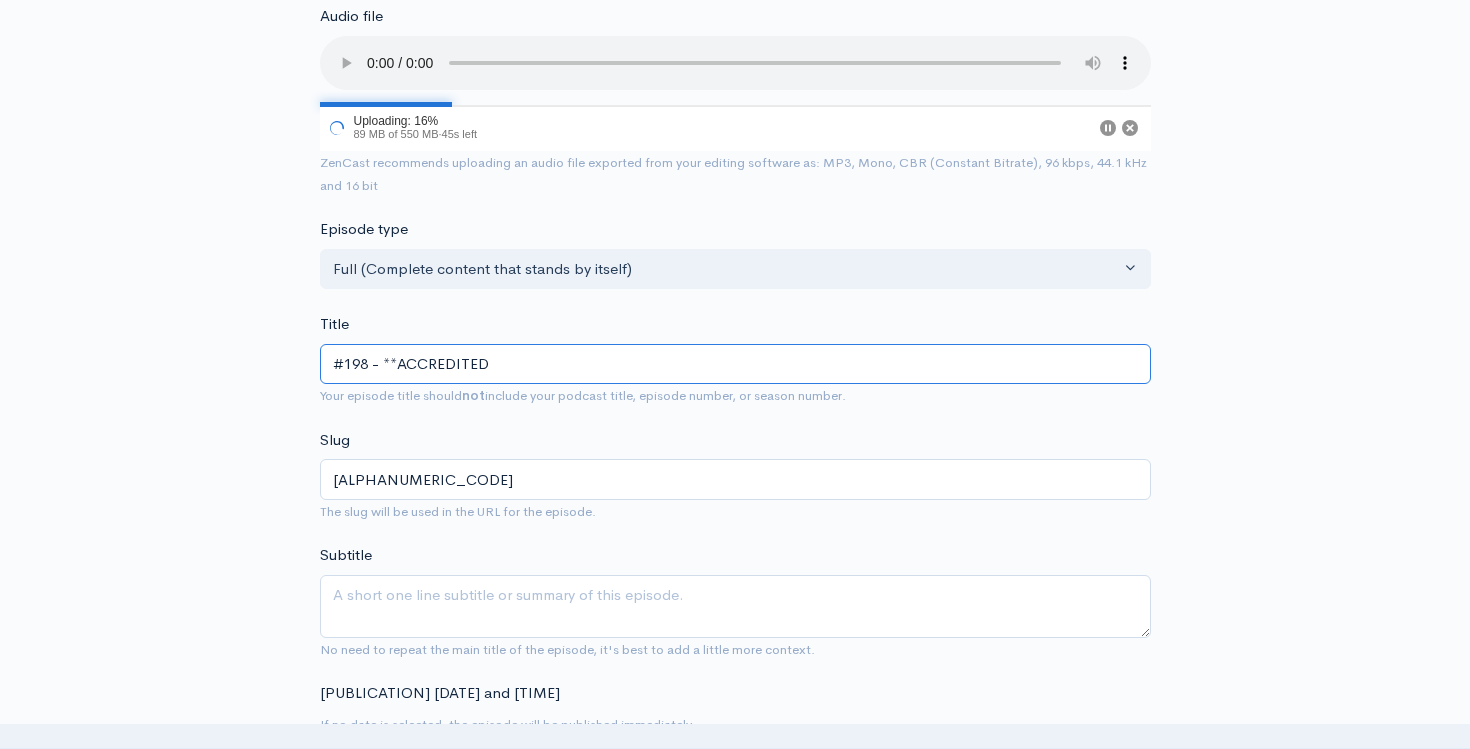 type on "198-accredited" 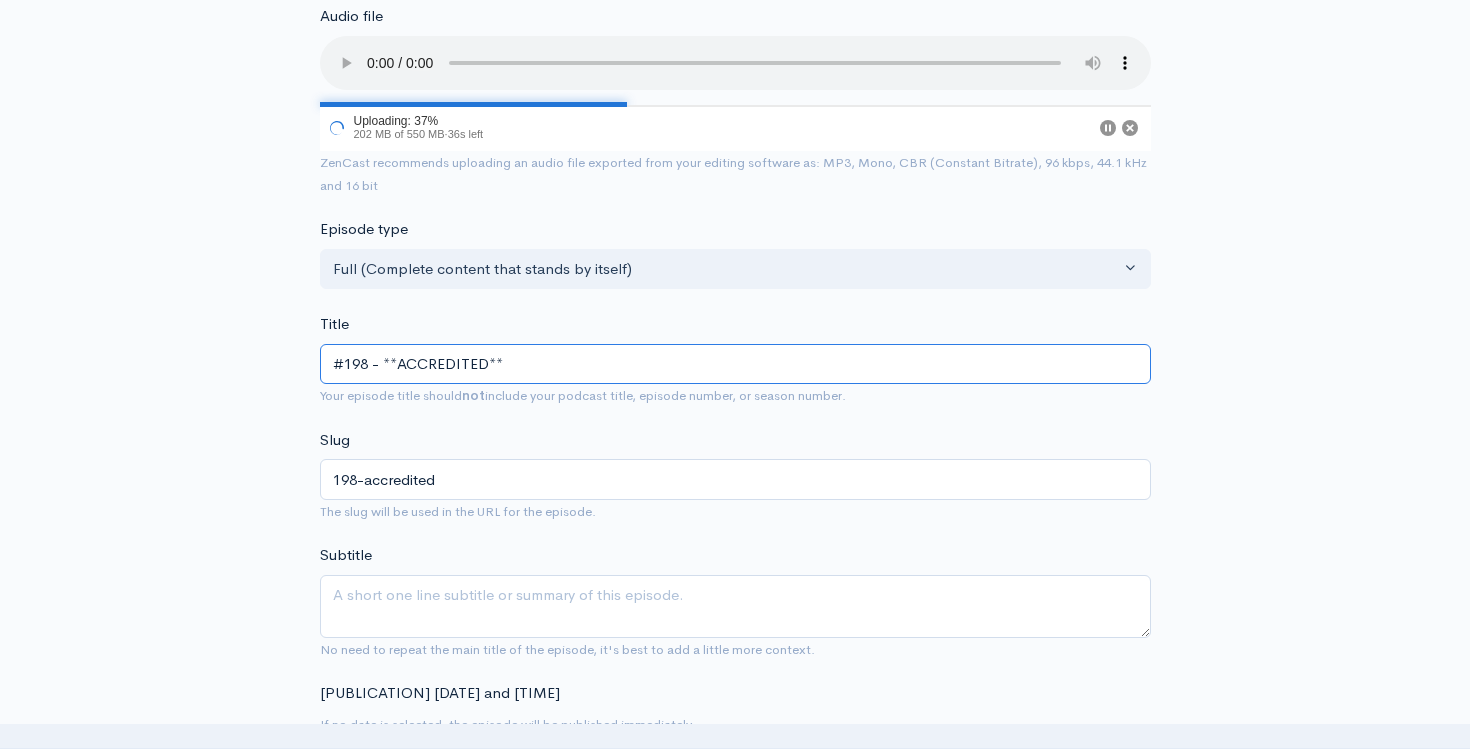 paste on "Fire & Smoke Claims for Pros" 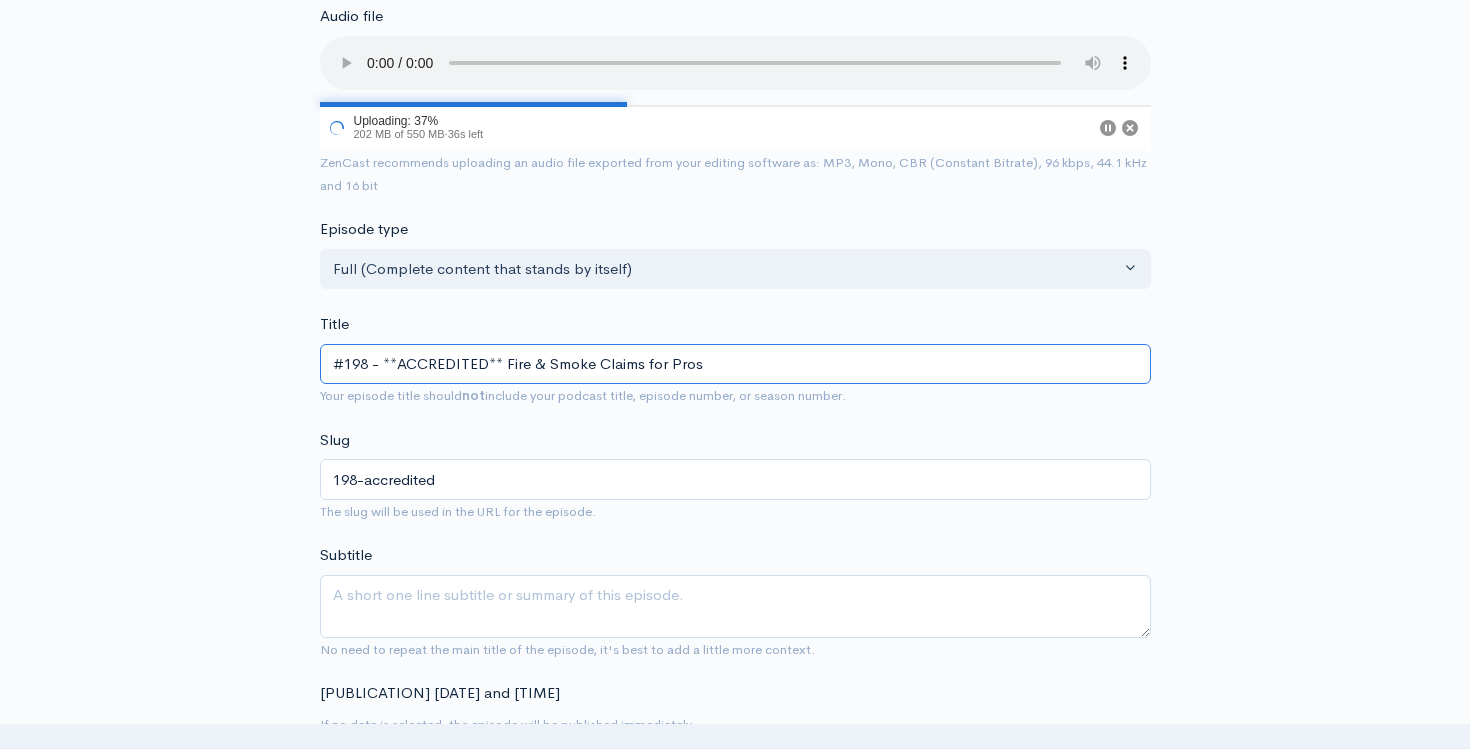 type on "198-accredited-fire-smoke-claims-for-pros" 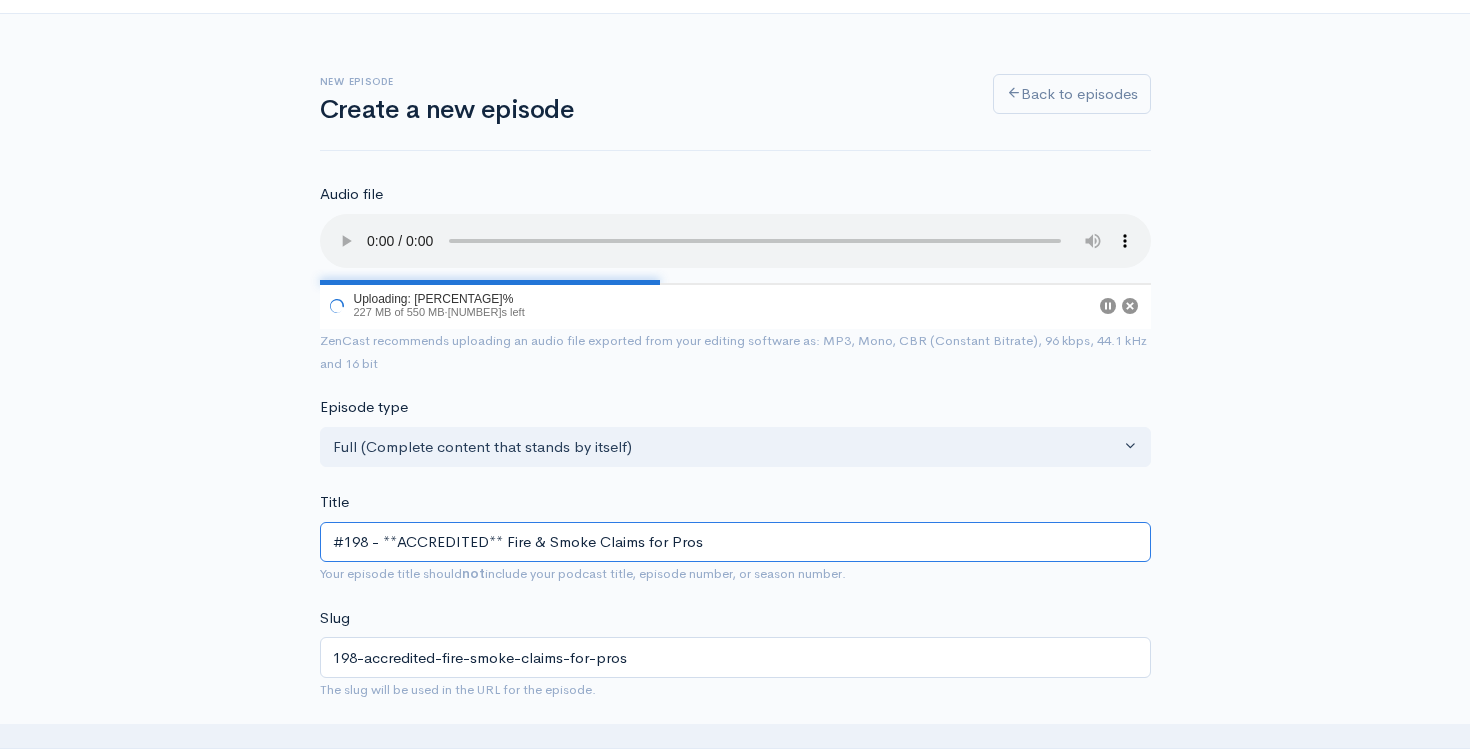 scroll, scrollTop: 0, scrollLeft: 0, axis: both 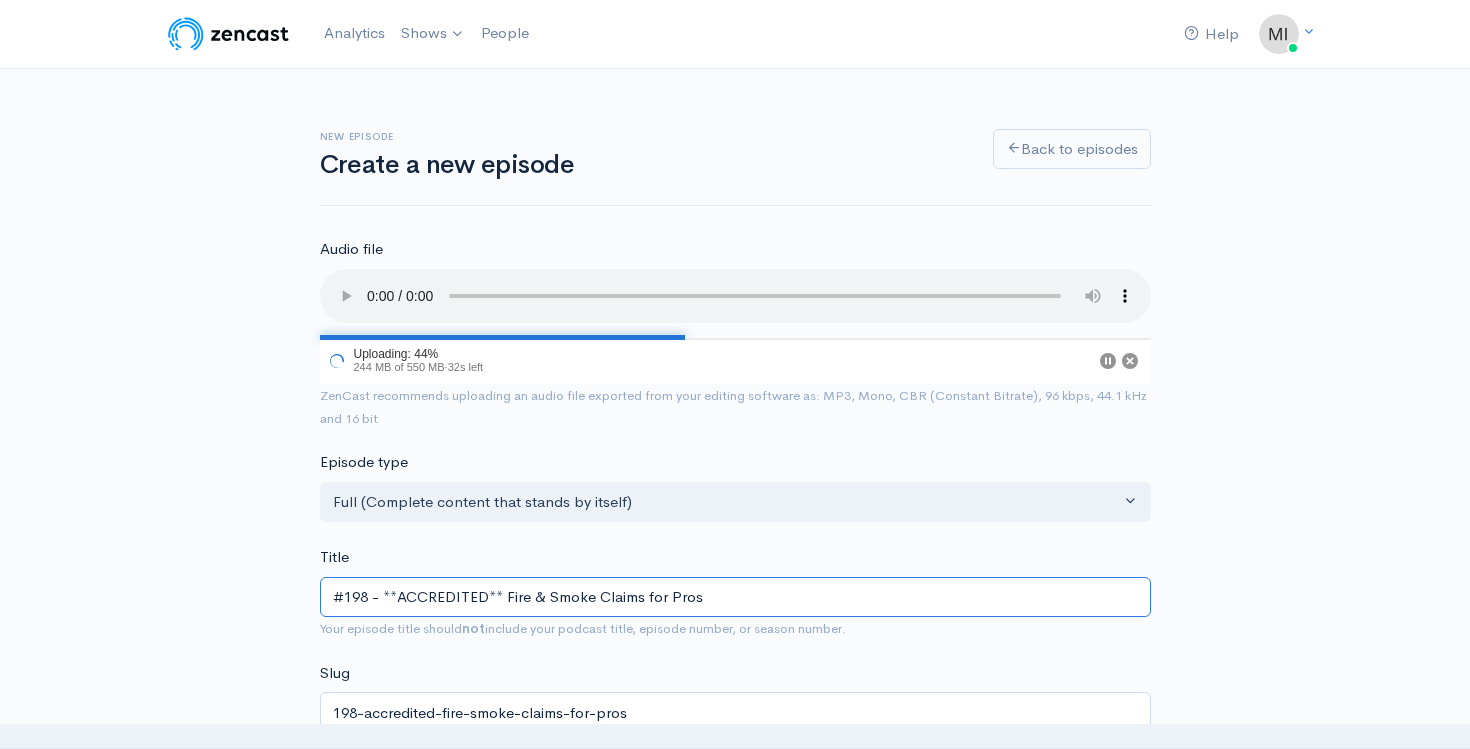 type on "#198 - **ACCREDITED** Fire & Smoke Claims for Pros" 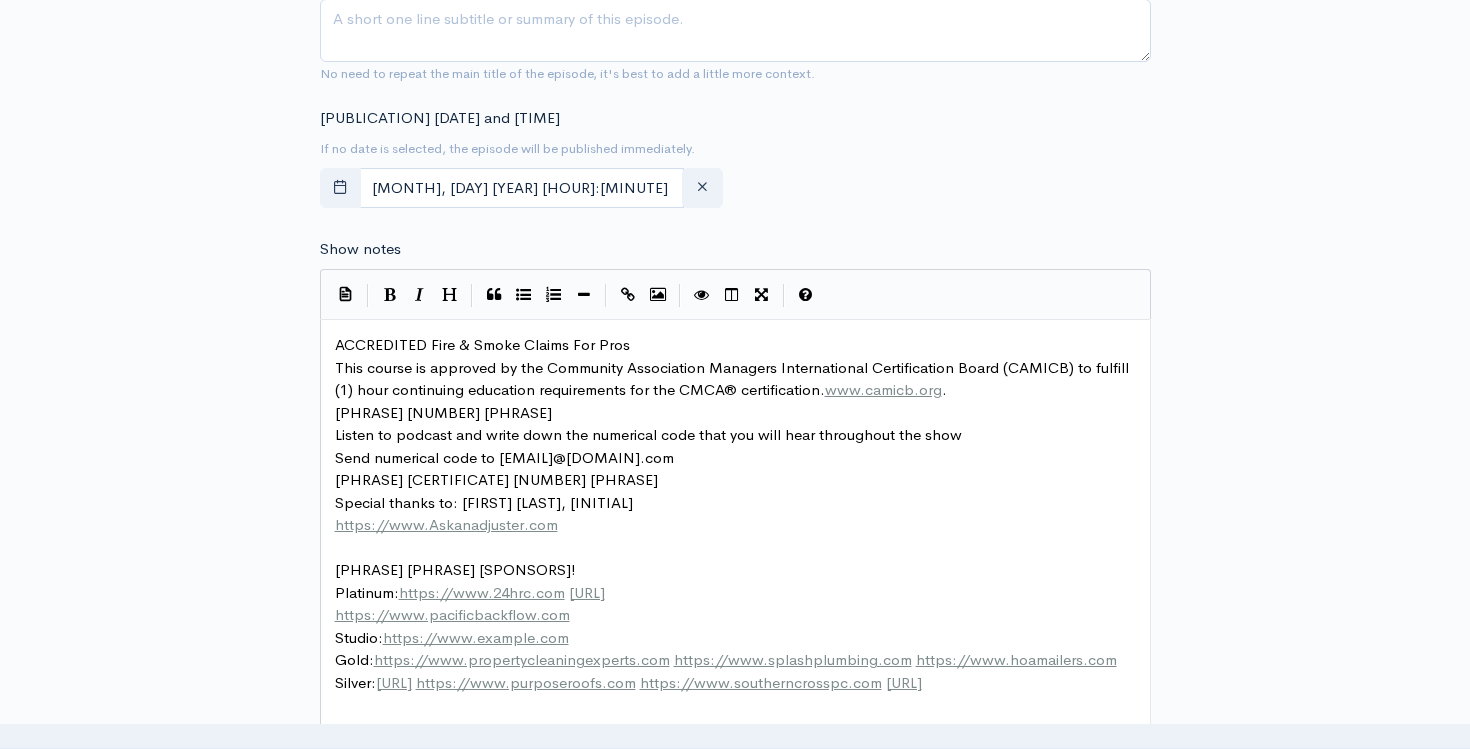 scroll, scrollTop: 862, scrollLeft: 0, axis: vertical 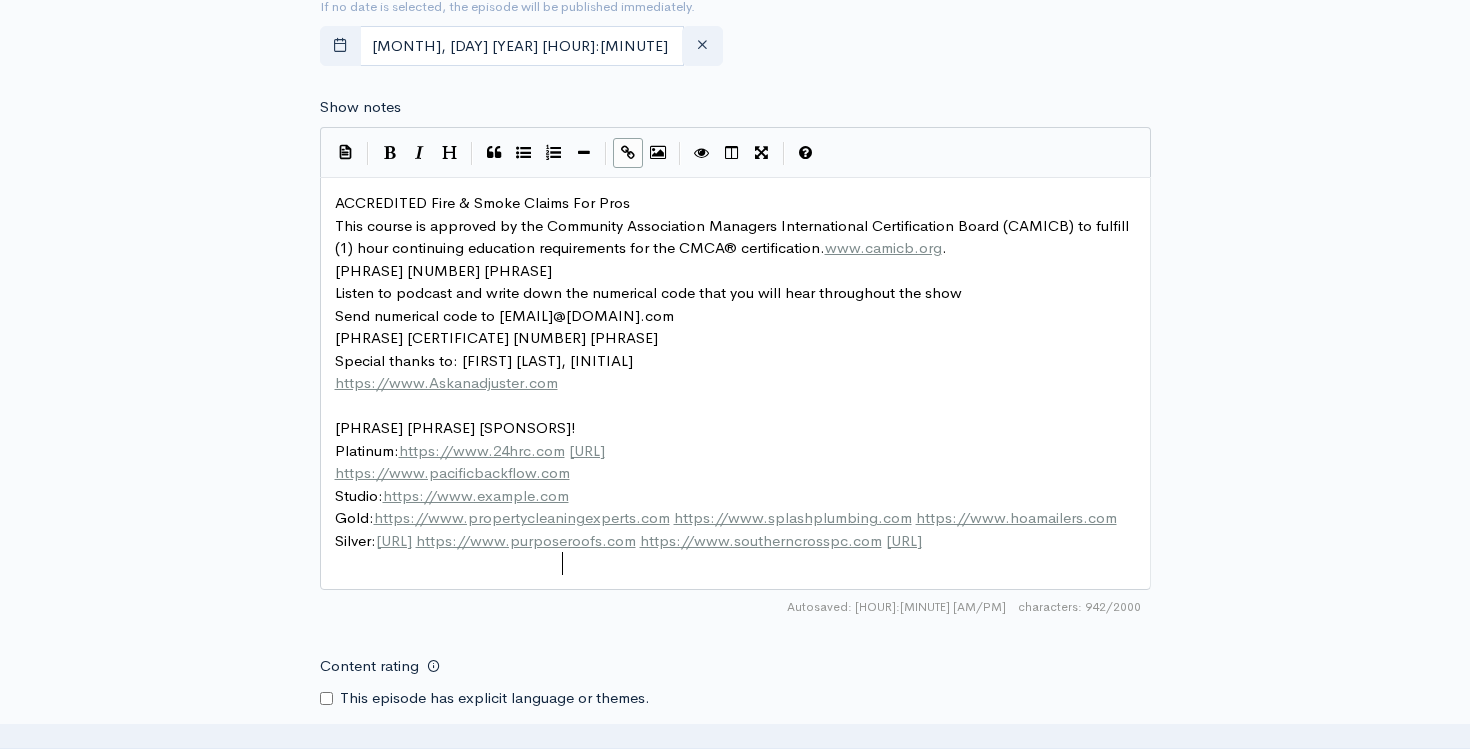 click on "Silver:  https://www.reservestudiesinc.com   https://www.purposeroofs.com   https://www.southerncrosspc.com   https://www.alansmithpools.com" at bounding box center [735, 541] 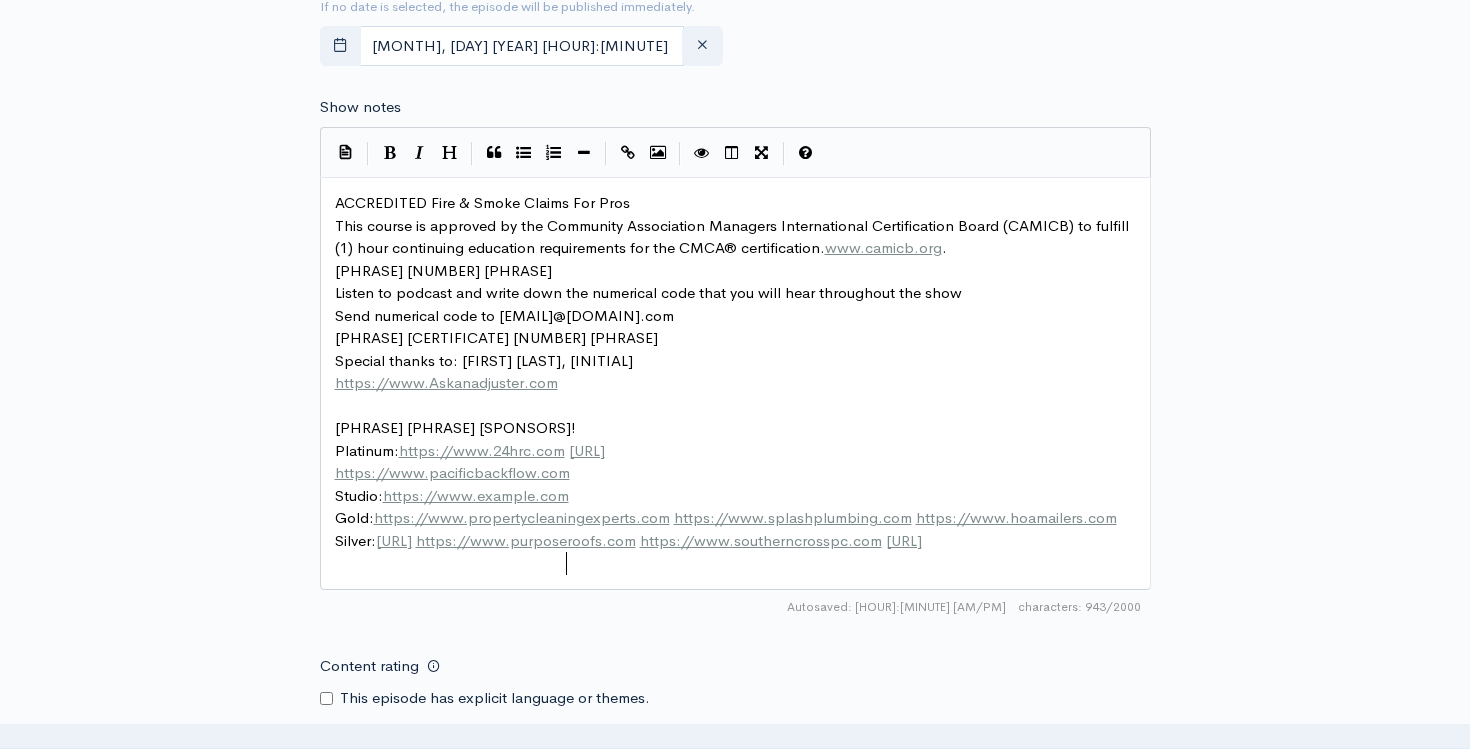 scroll, scrollTop: 7, scrollLeft: 3, axis: both 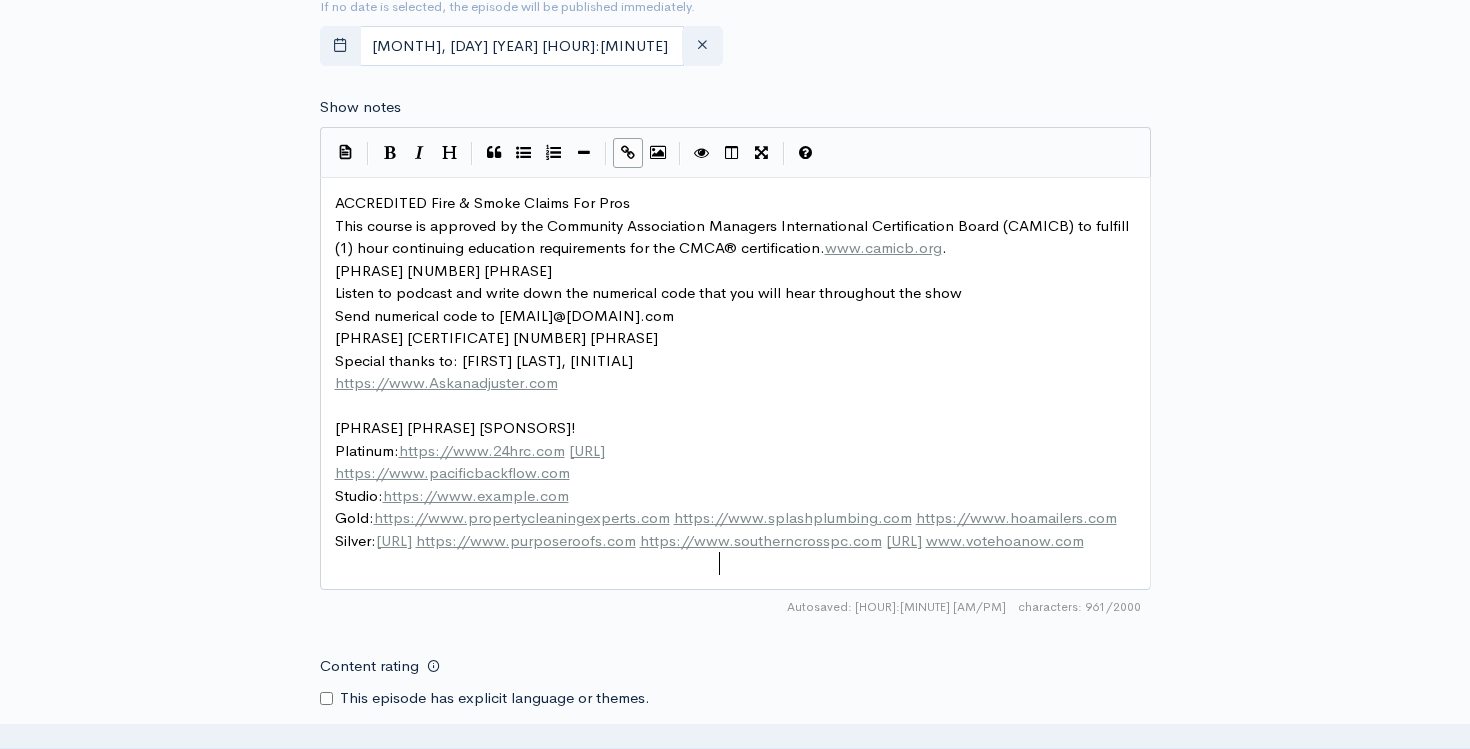 click on "www.votehoanow.com" at bounding box center (1005, 540) 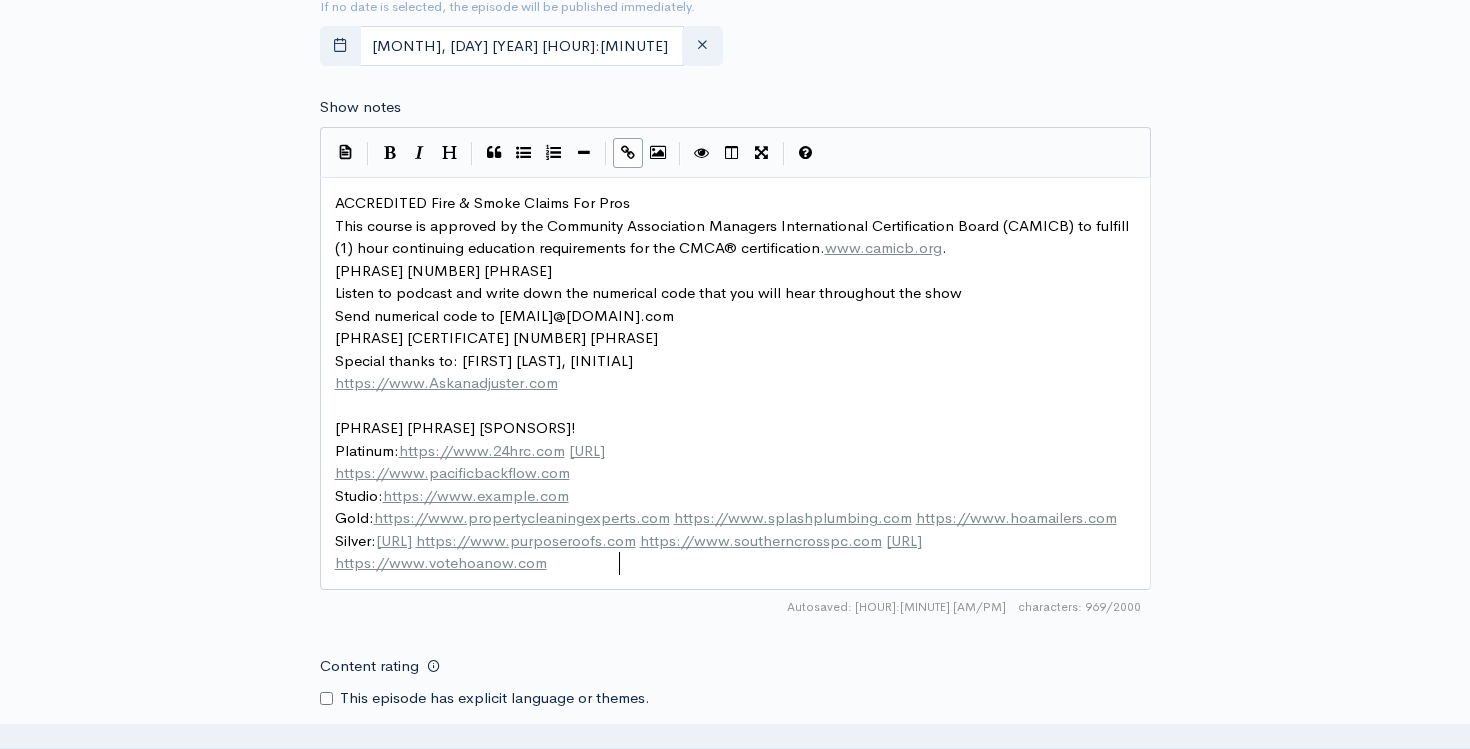 type on "https://w" 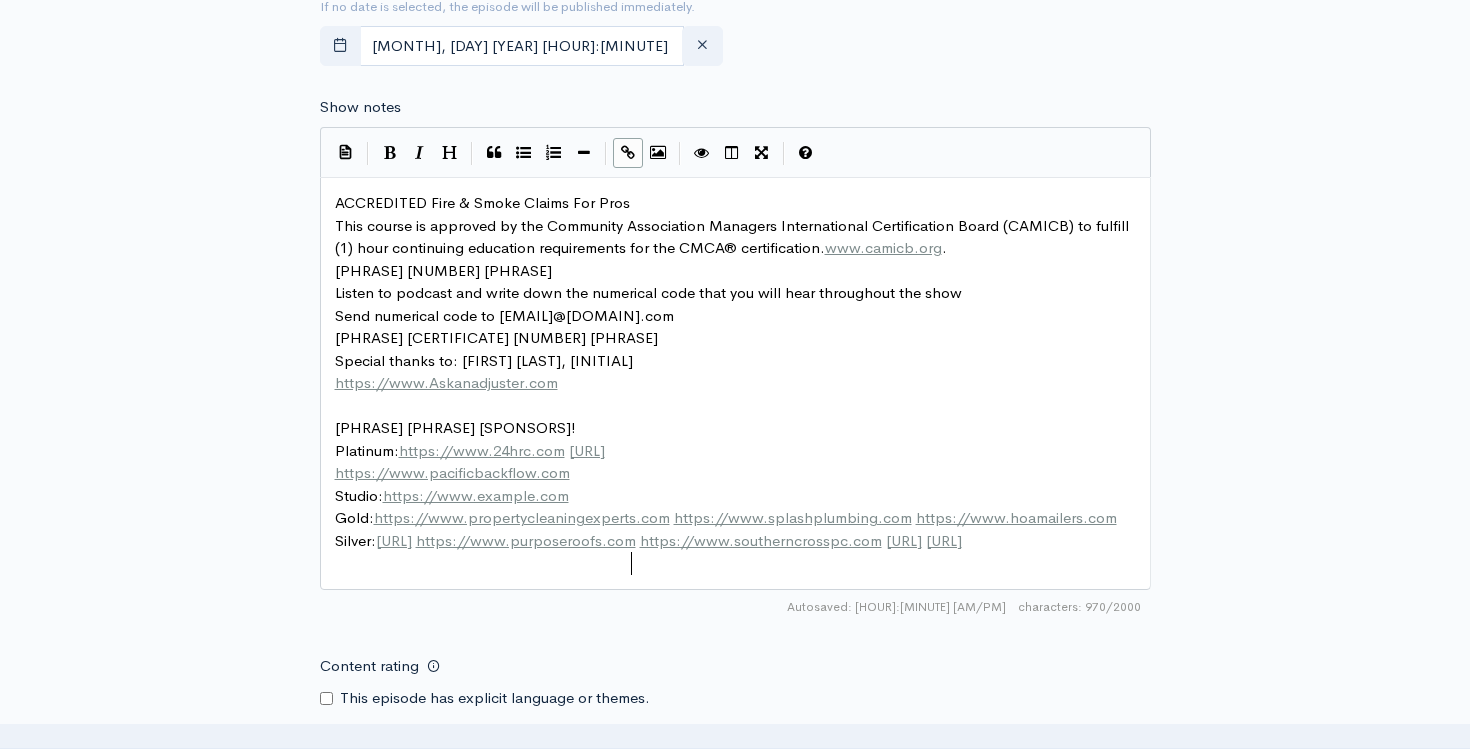 scroll, scrollTop: 7, scrollLeft: 64, axis: both 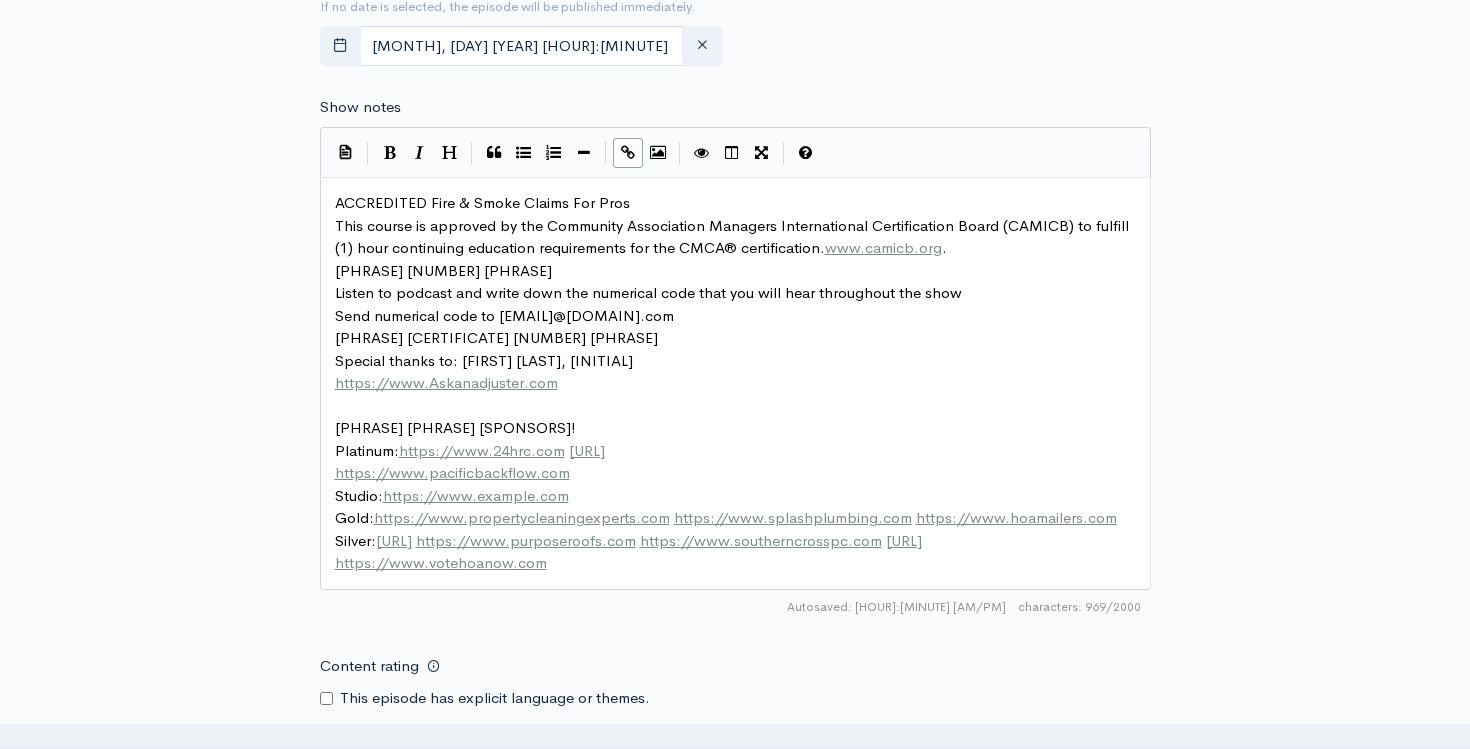 click on "[TIER]: [URL] [URL] [URL] [URL] [URL]" at bounding box center [735, 552] 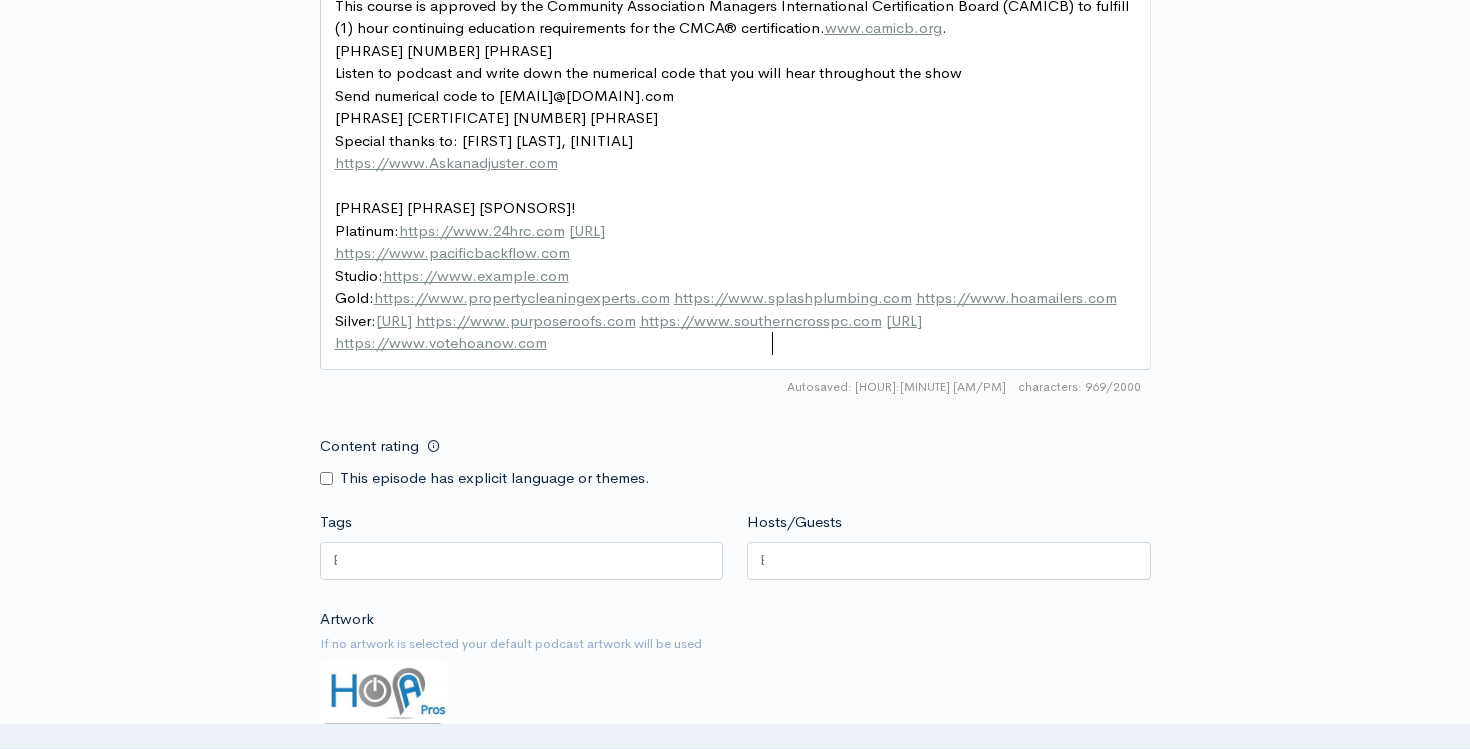 scroll, scrollTop: 1215, scrollLeft: 0, axis: vertical 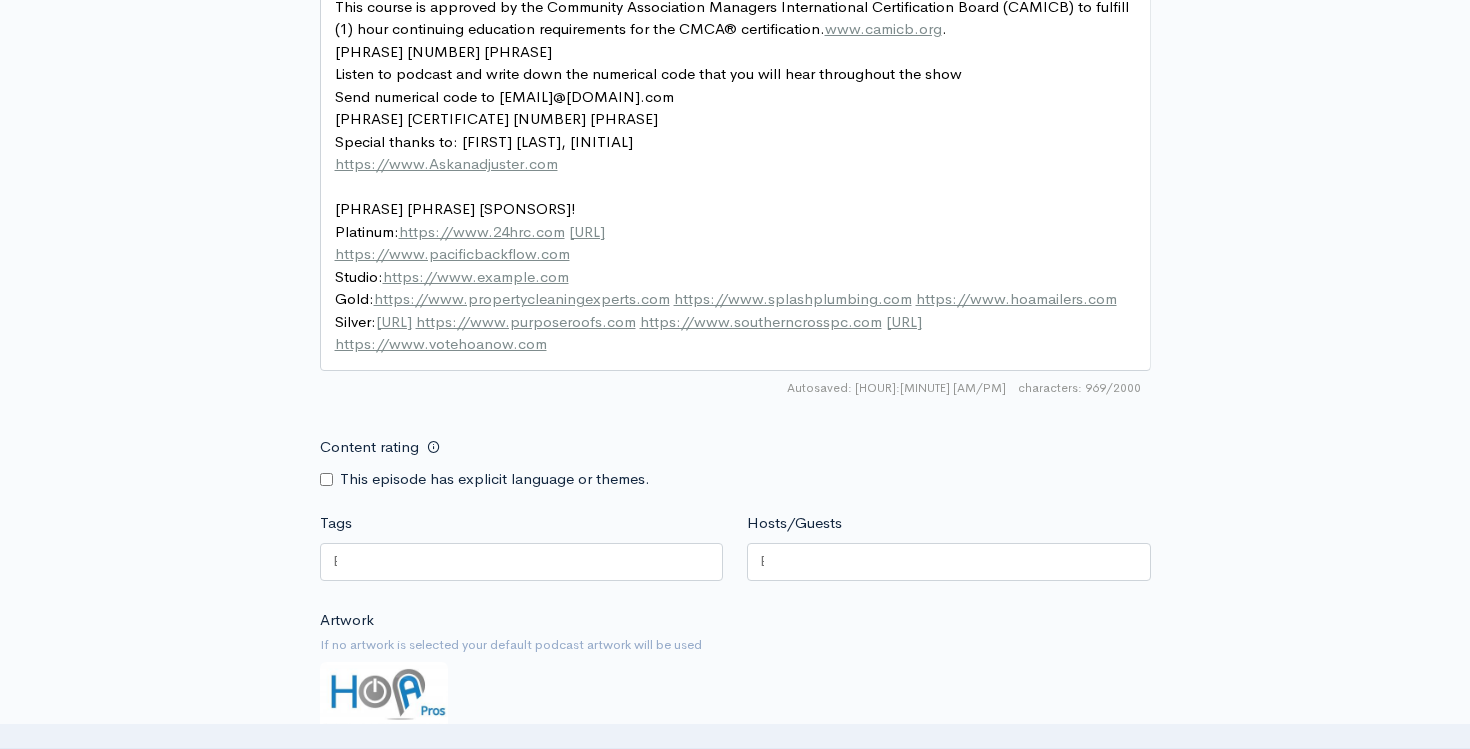 click at bounding box center (522, 565) 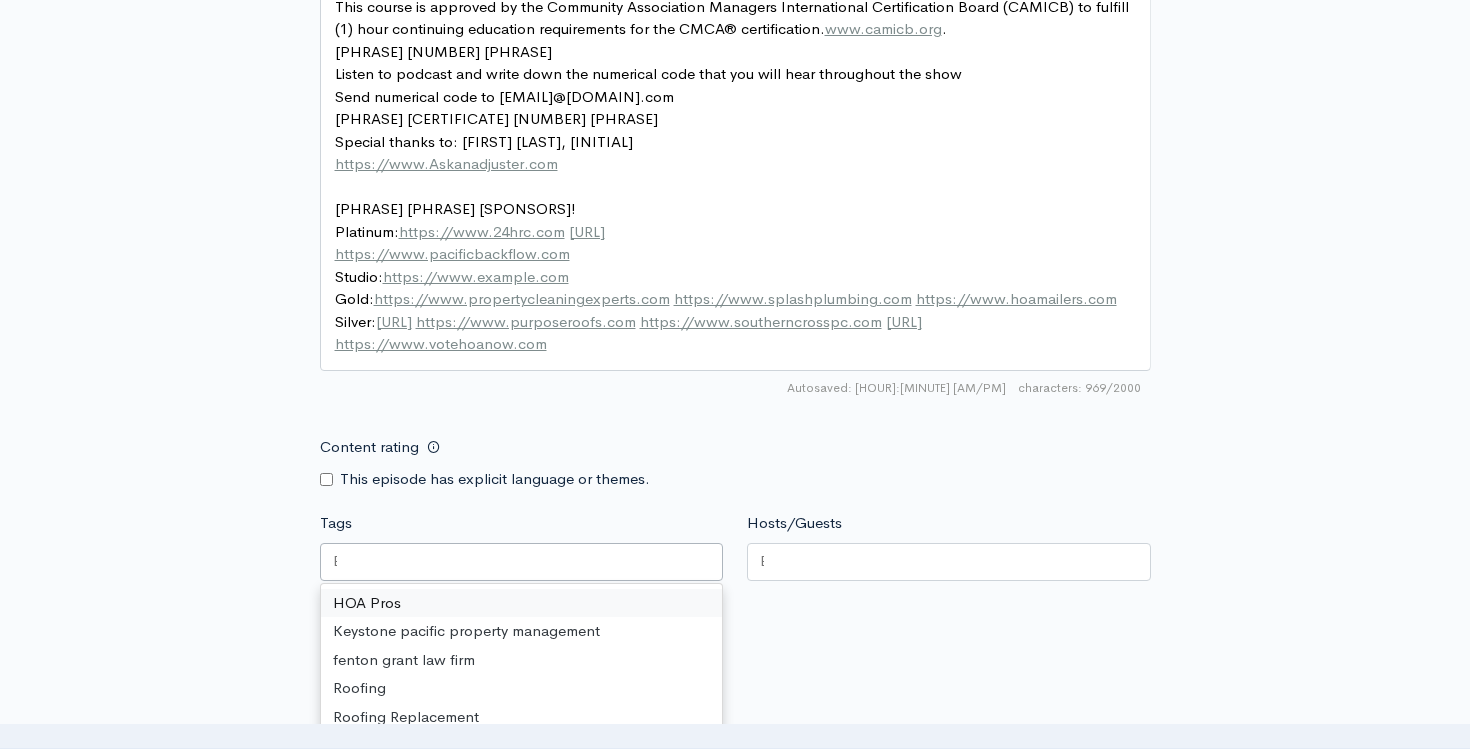 click at bounding box center (522, 562) 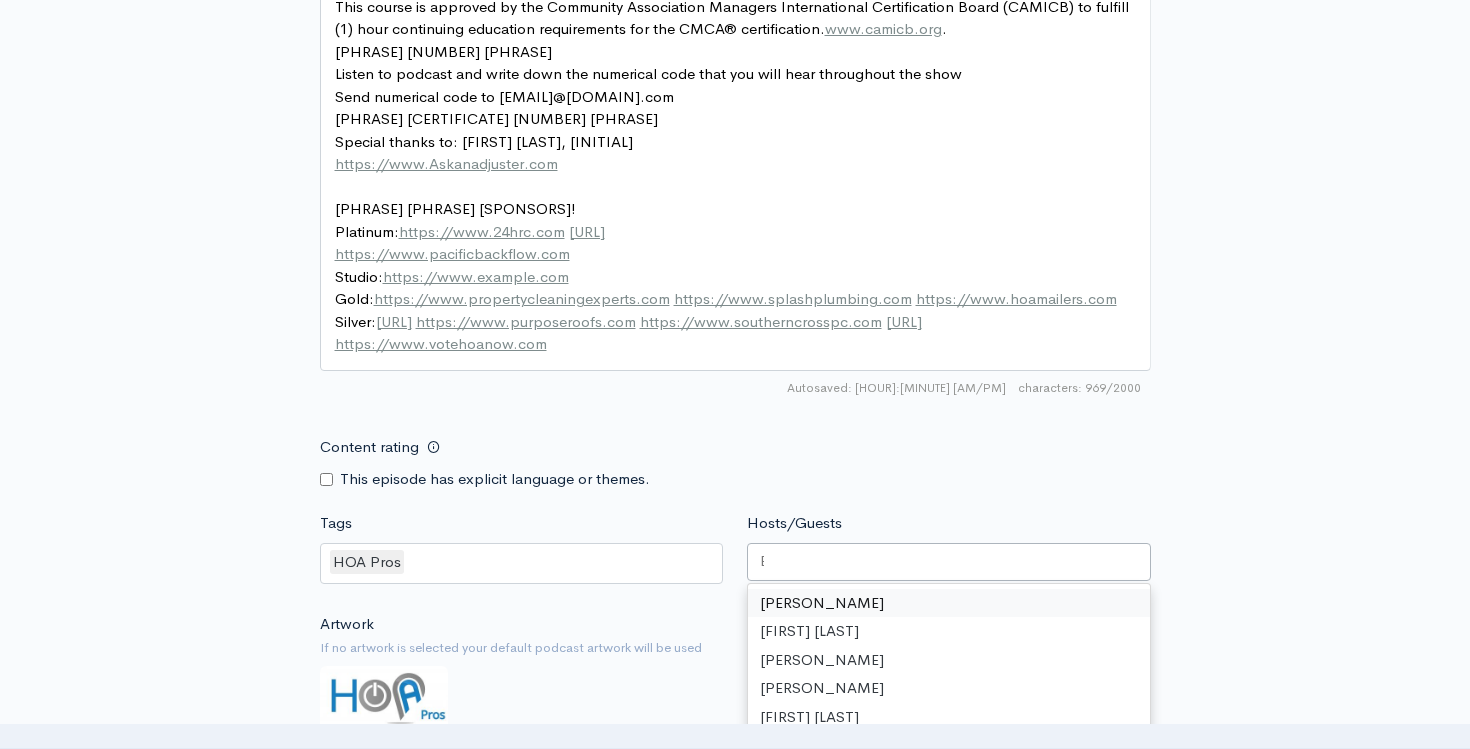 click at bounding box center (949, 562) 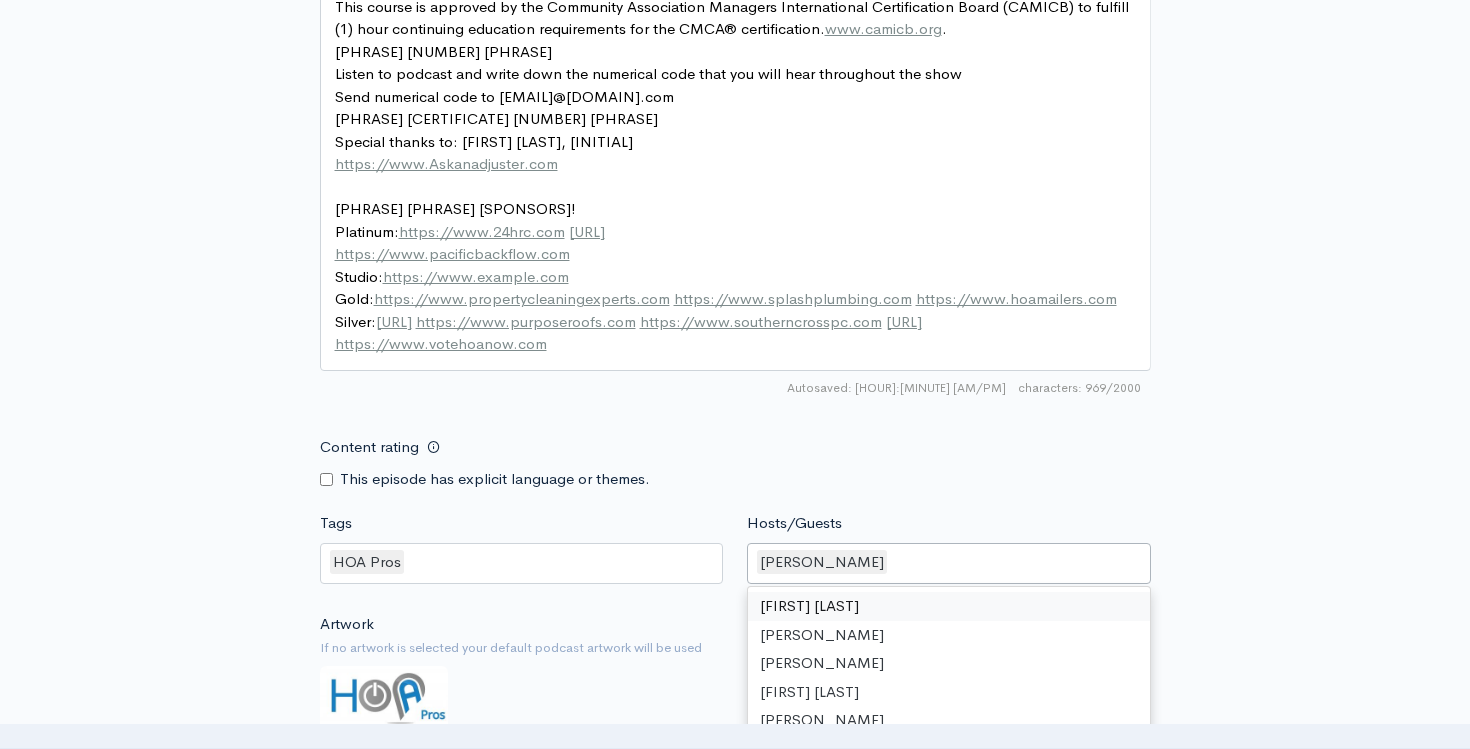 click on "[FIRST] [LAST] [FIRST] [LAST] [FIRST] [LAST] [FIRST] [LAST]" at bounding box center [949, 663] 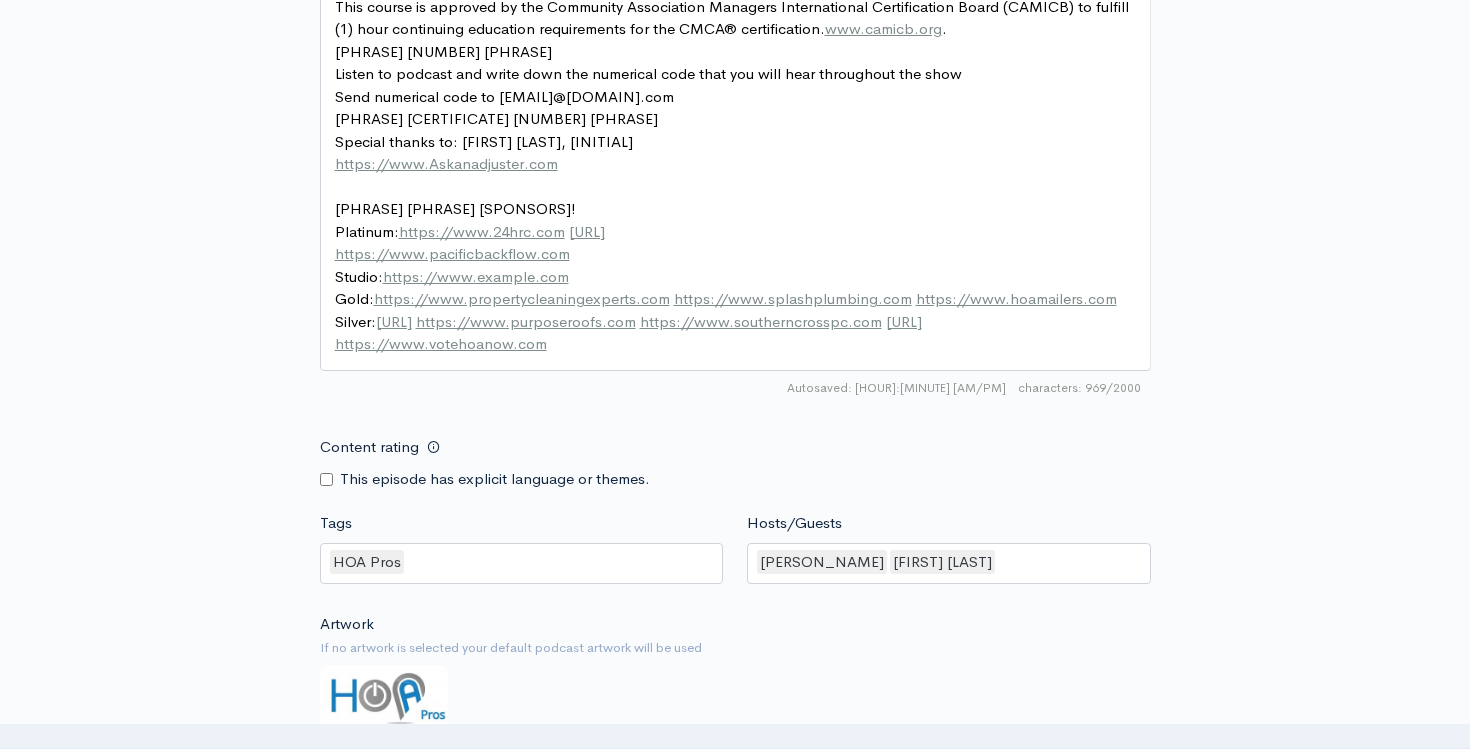 click on "[CONTENT_RATING] [PHRASE] [PHRASE] [PHRASE] [PHRASE] [PHRASE] [PHRASE]." at bounding box center (735, 458) 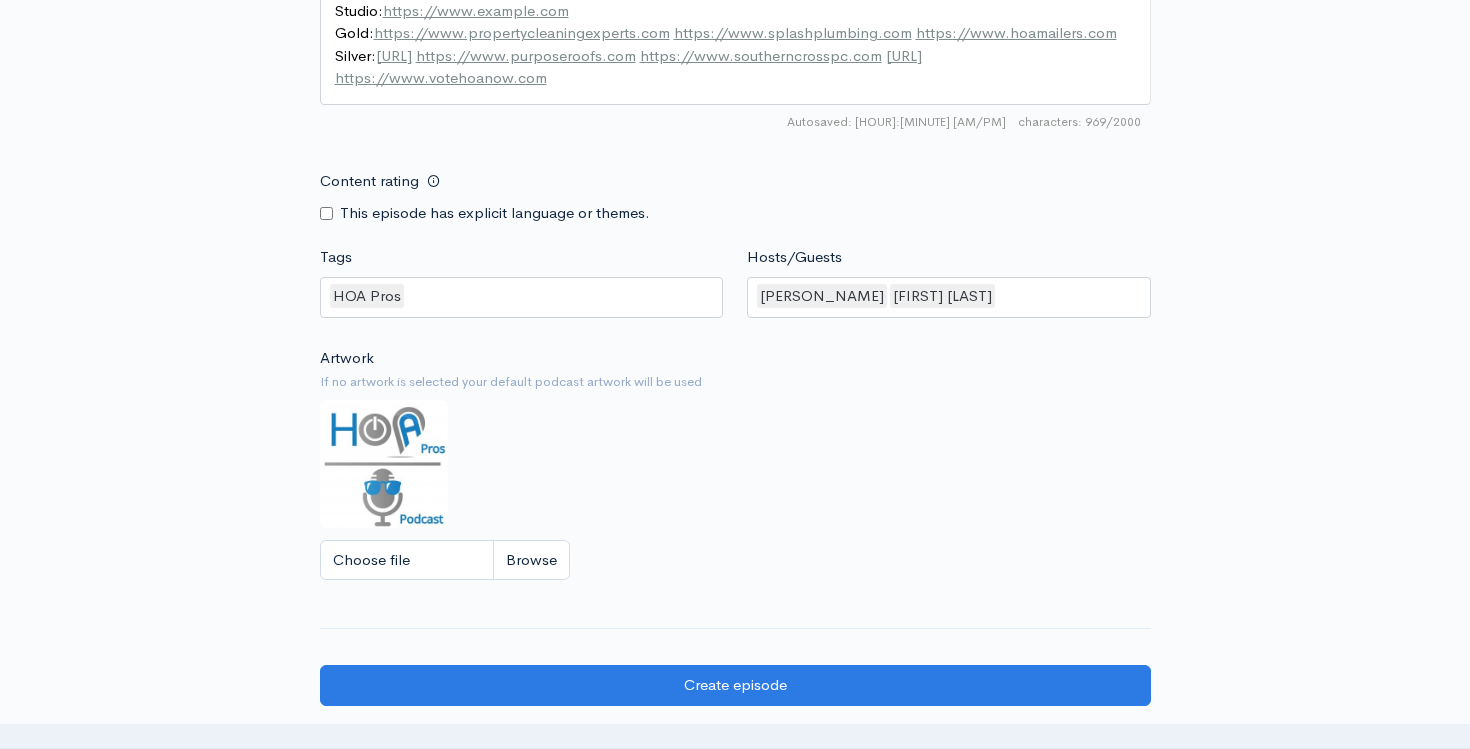 scroll, scrollTop: 1770, scrollLeft: 0, axis: vertical 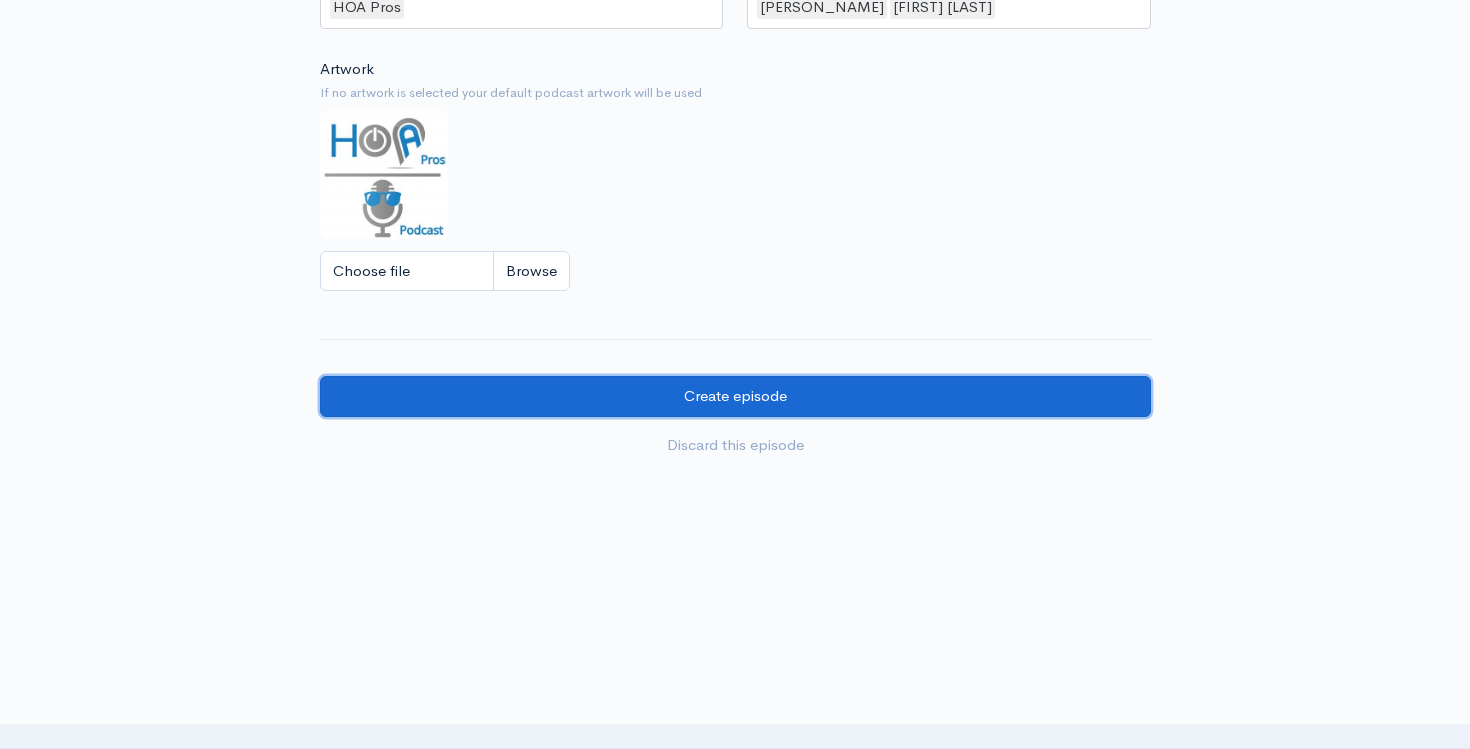 click on "Create episode" at bounding box center [735, 396] 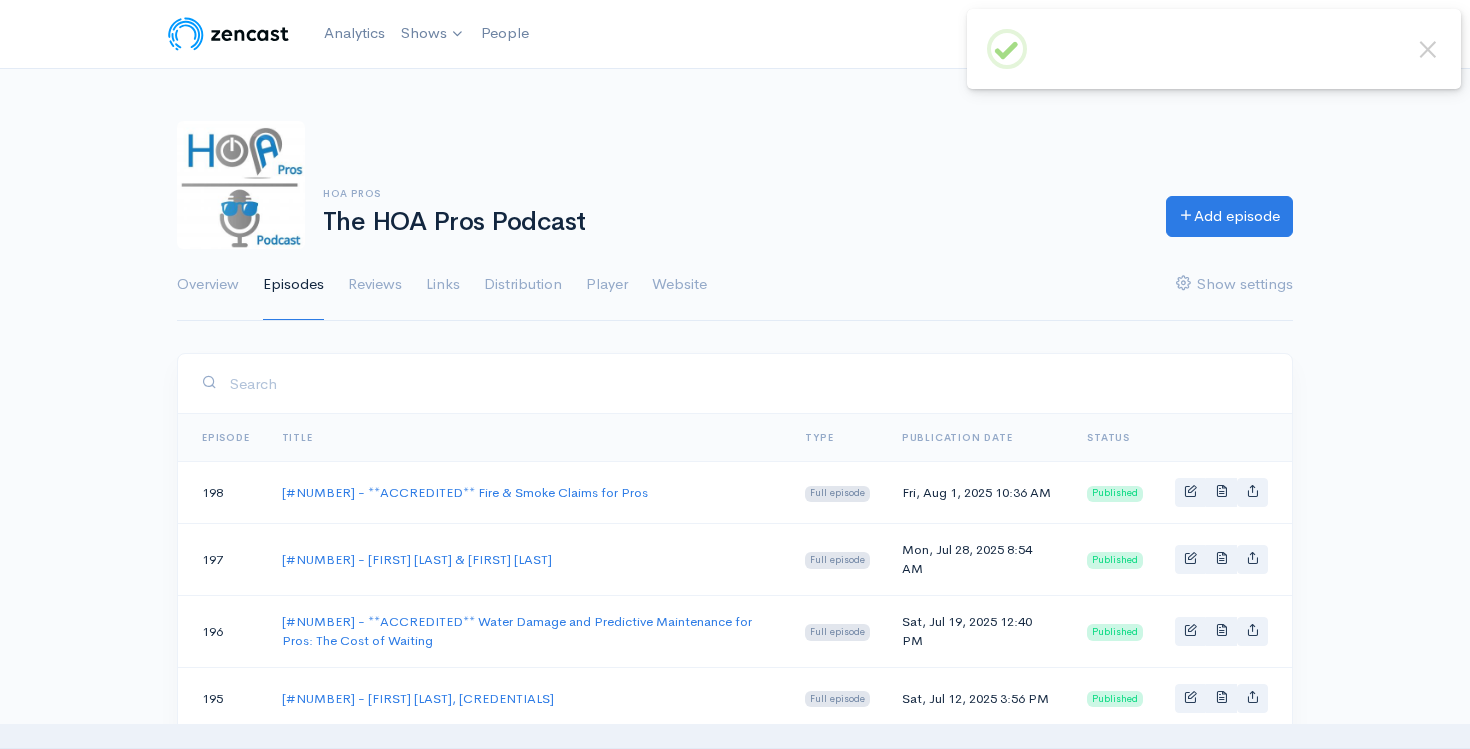 scroll, scrollTop: 0, scrollLeft: 0, axis: both 